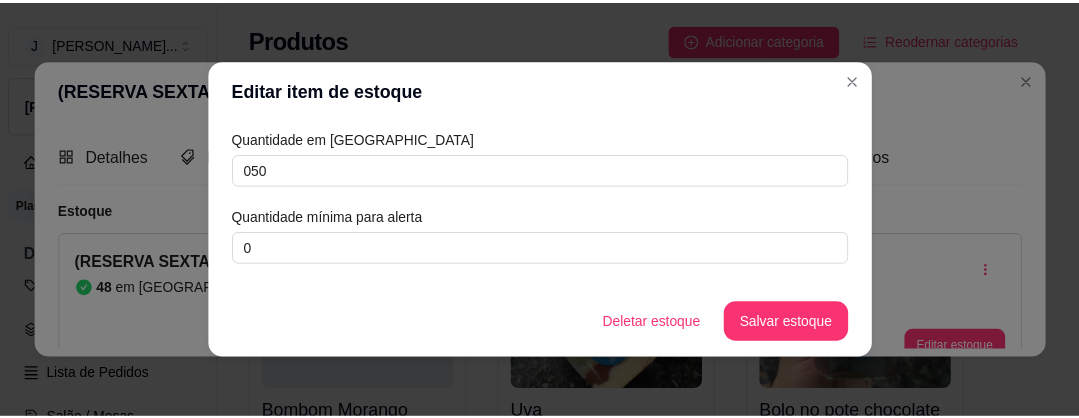 scroll, scrollTop: 0, scrollLeft: 0, axis: both 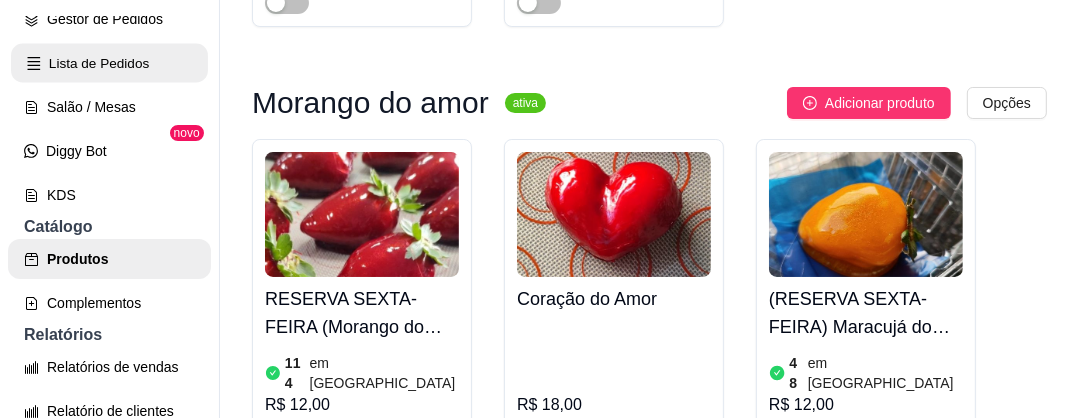 click on "Lista de Pedidos" at bounding box center [109, 63] 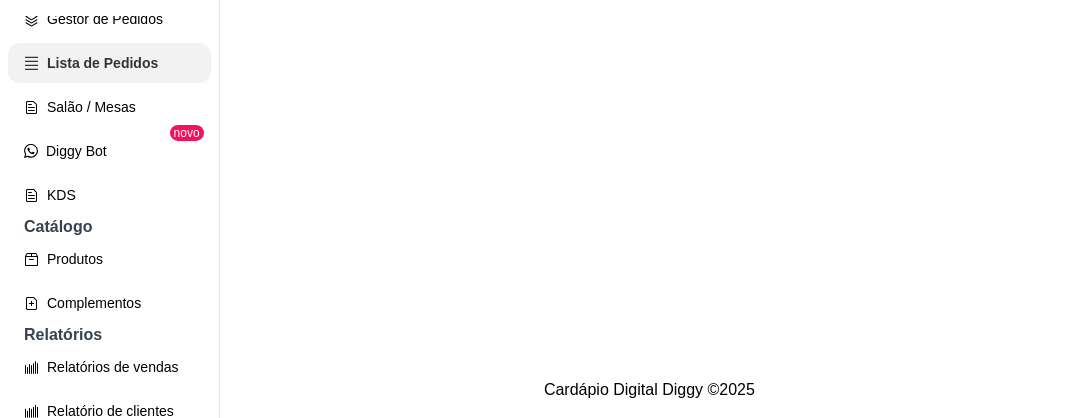 scroll, scrollTop: 0, scrollLeft: 0, axis: both 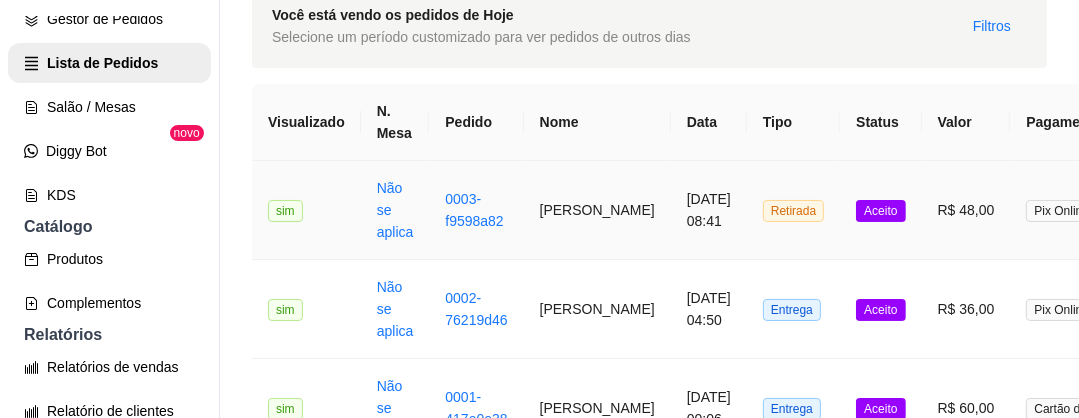 click on "[PERSON_NAME]" at bounding box center [597, 210] 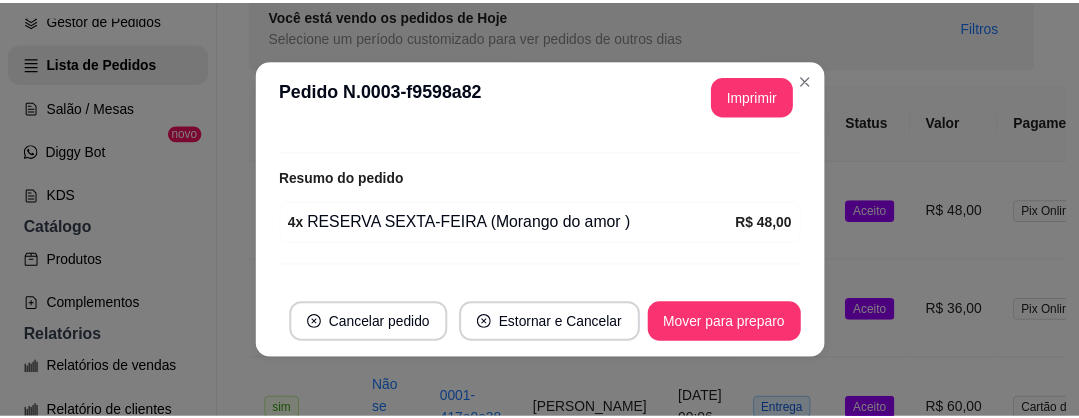 scroll, scrollTop: 480, scrollLeft: 0, axis: vertical 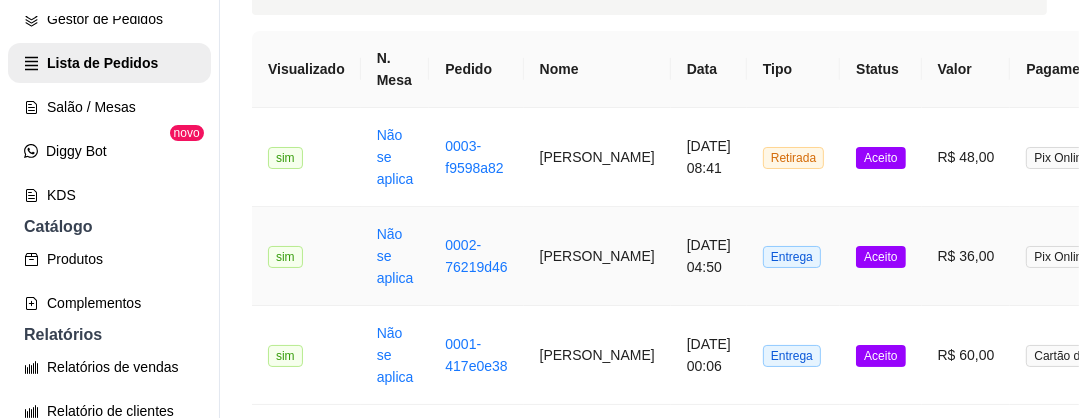 click on "[PERSON_NAME]" at bounding box center (597, 256) 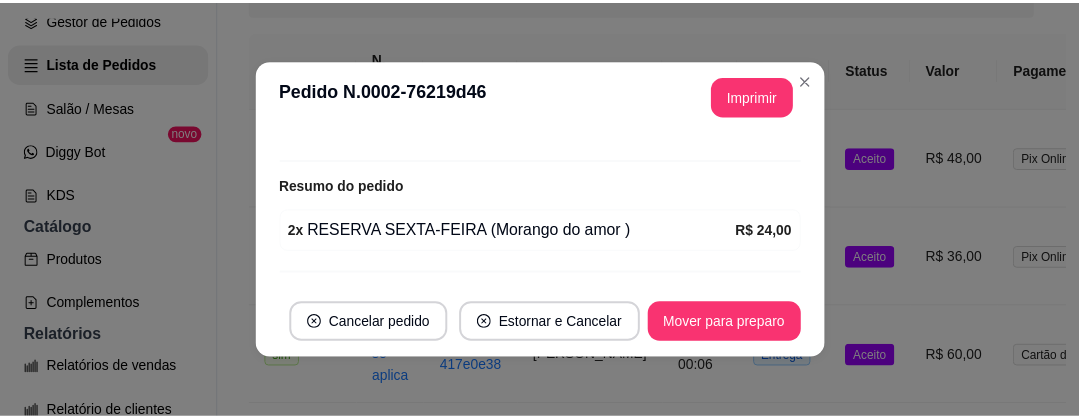 scroll, scrollTop: 660, scrollLeft: 0, axis: vertical 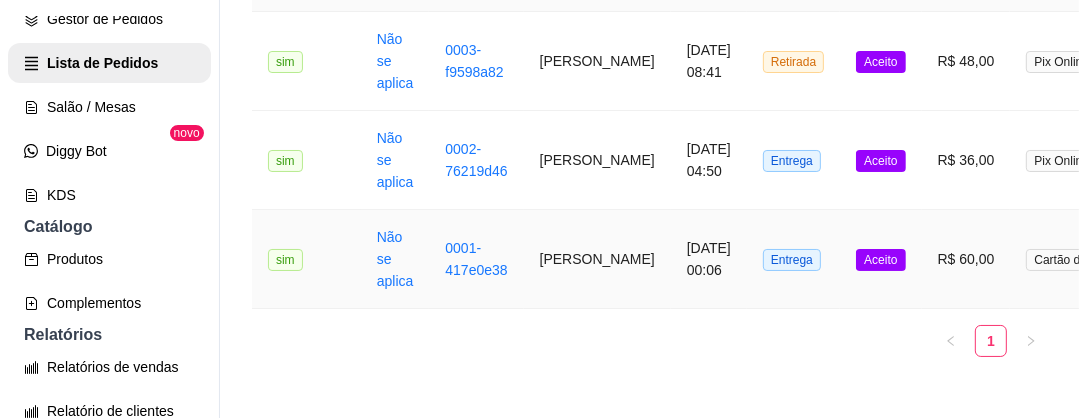 click on "[PERSON_NAME]" at bounding box center (597, 259) 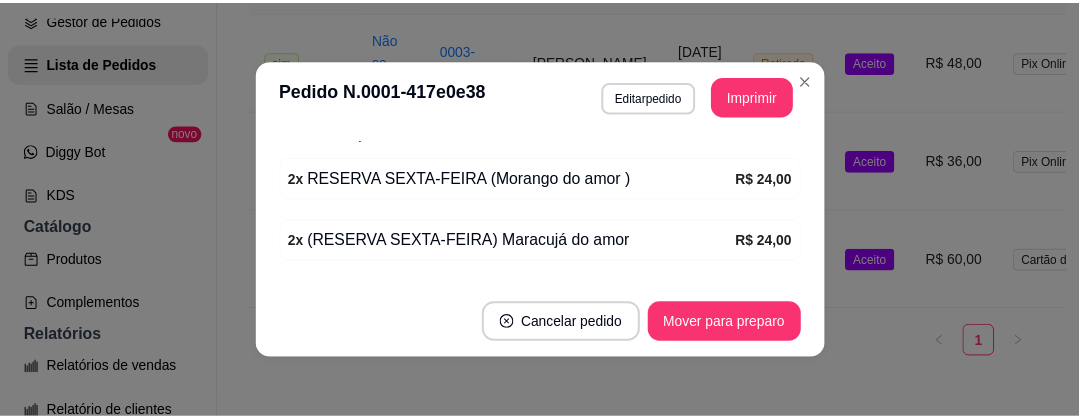 scroll, scrollTop: 700, scrollLeft: 0, axis: vertical 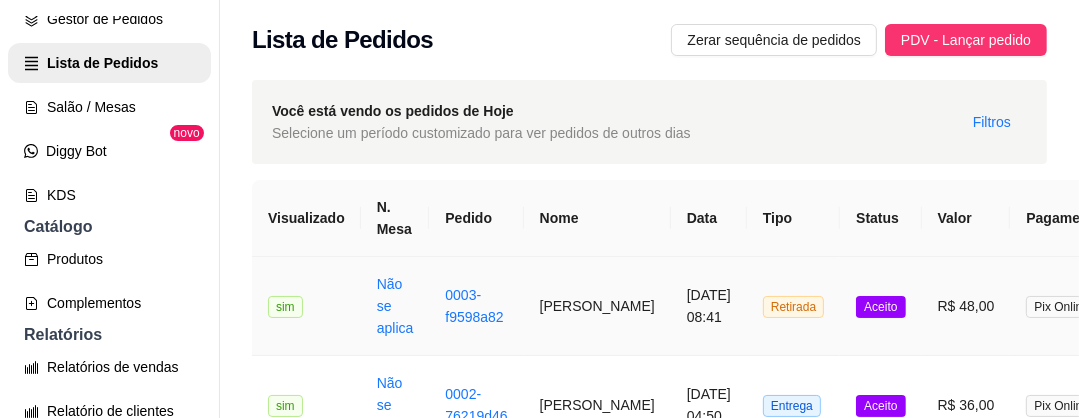 click on "[DATE] 08:41" at bounding box center [709, 306] 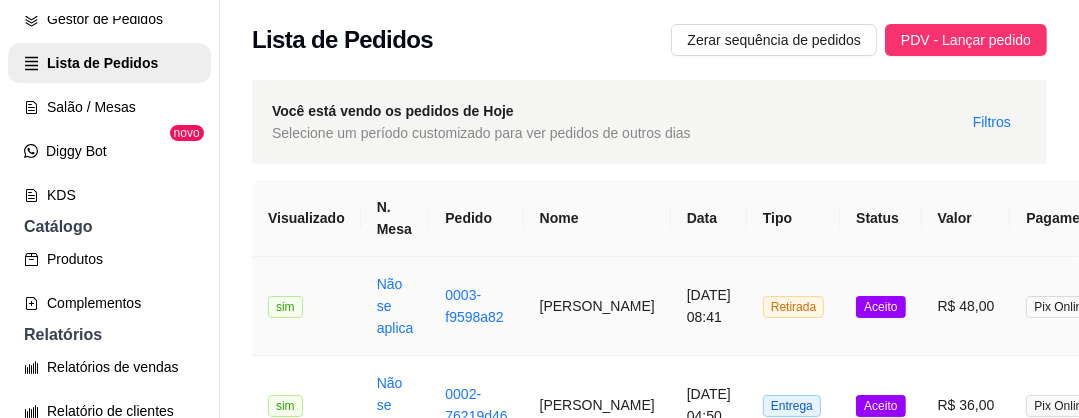 click on "[PERSON_NAME]" at bounding box center (597, 306) 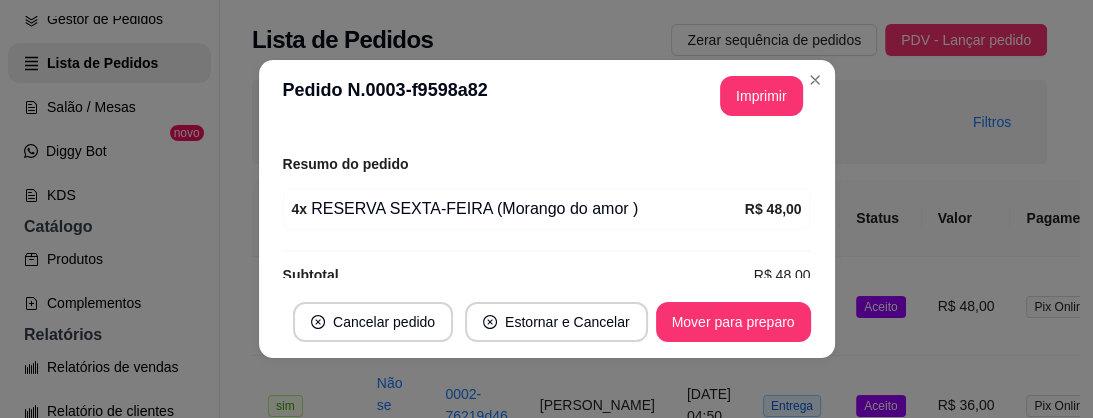 scroll, scrollTop: 462, scrollLeft: 0, axis: vertical 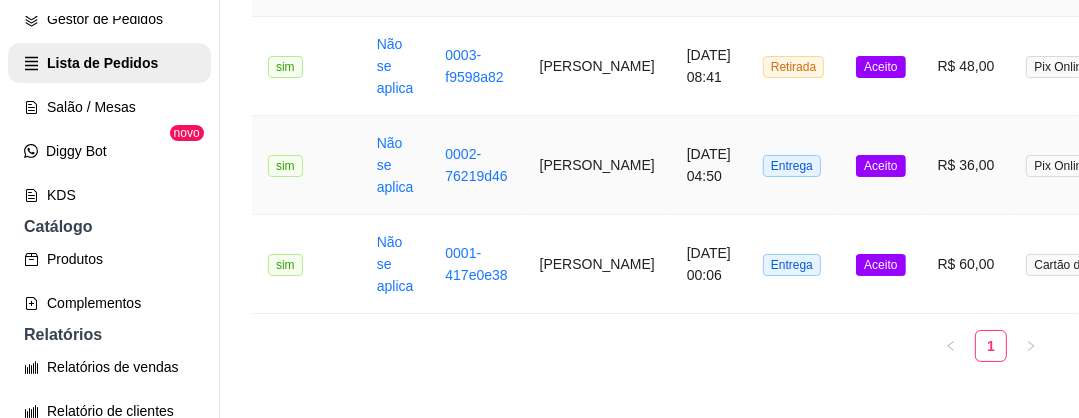 click on "[PERSON_NAME]" at bounding box center (597, 165) 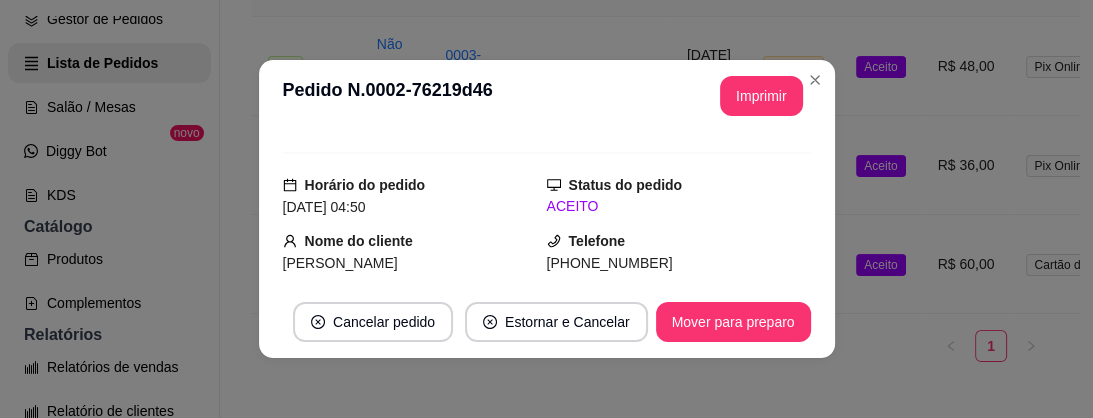 scroll, scrollTop: 64, scrollLeft: 0, axis: vertical 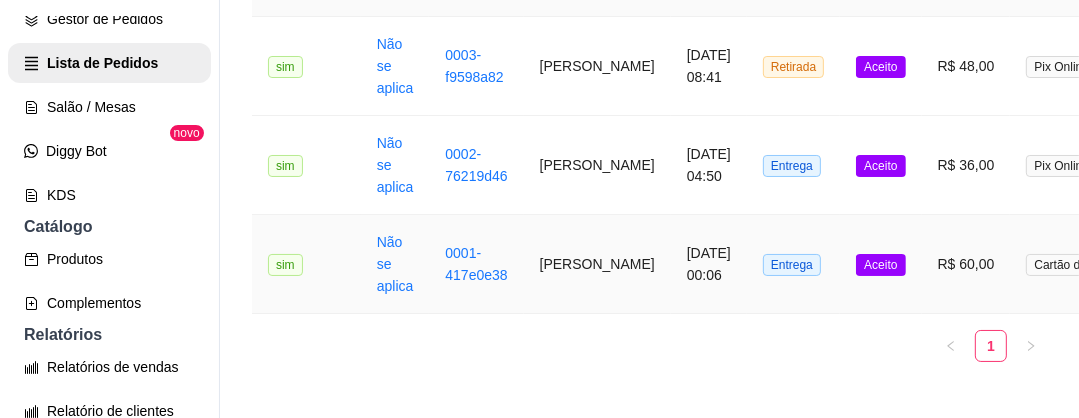 click on "[PERSON_NAME]" at bounding box center [597, 264] 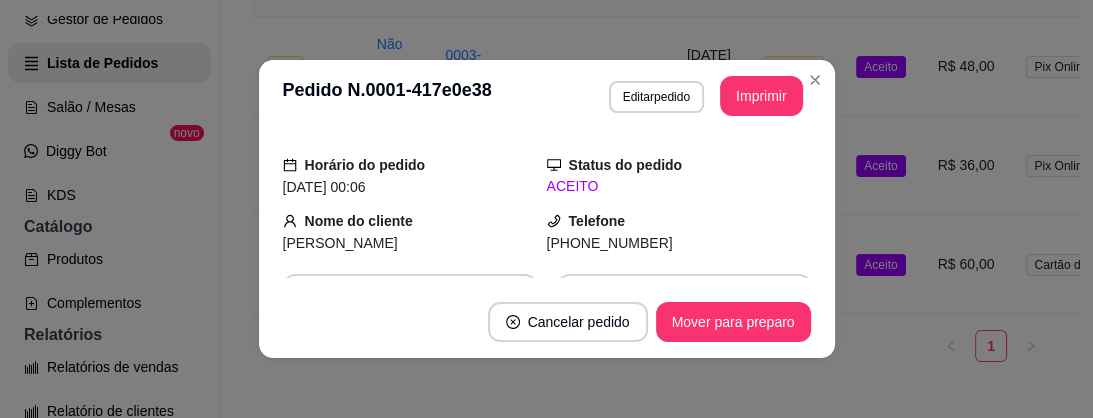 scroll, scrollTop: 80, scrollLeft: 0, axis: vertical 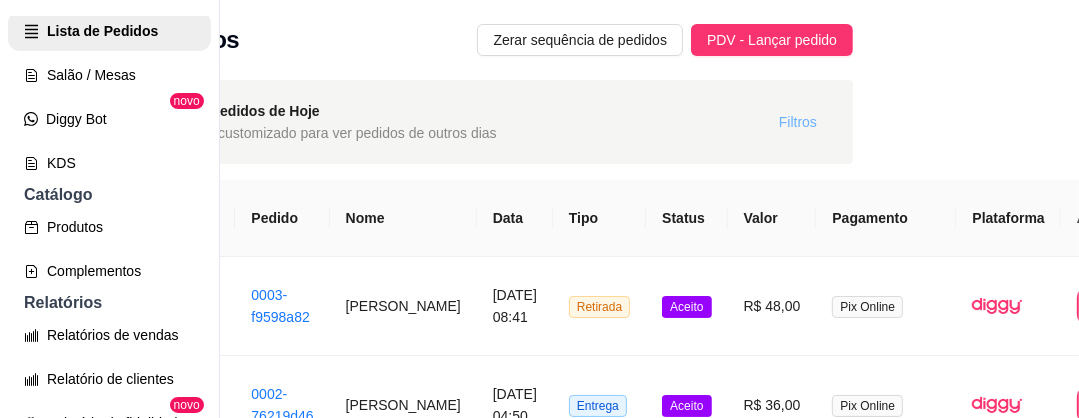 click on "Filtros" at bounding box center (798, 122) 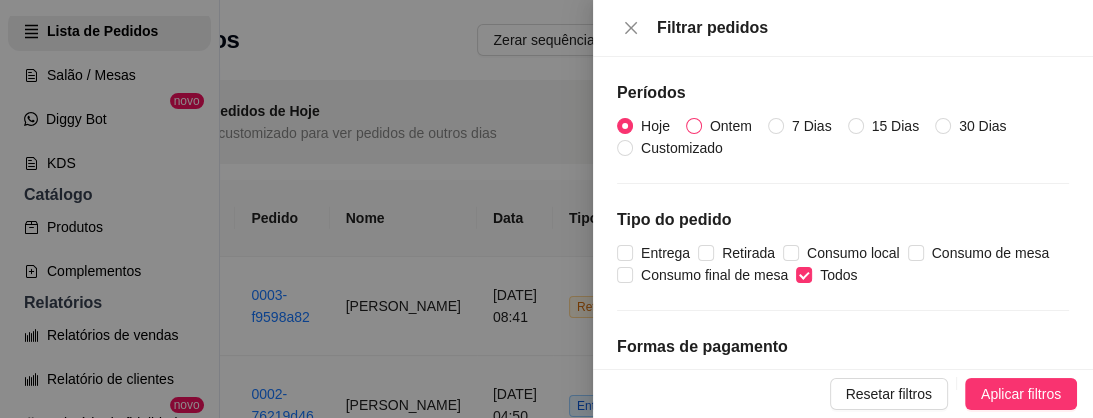 click on "Ontem" at bounding box center (731, 126) 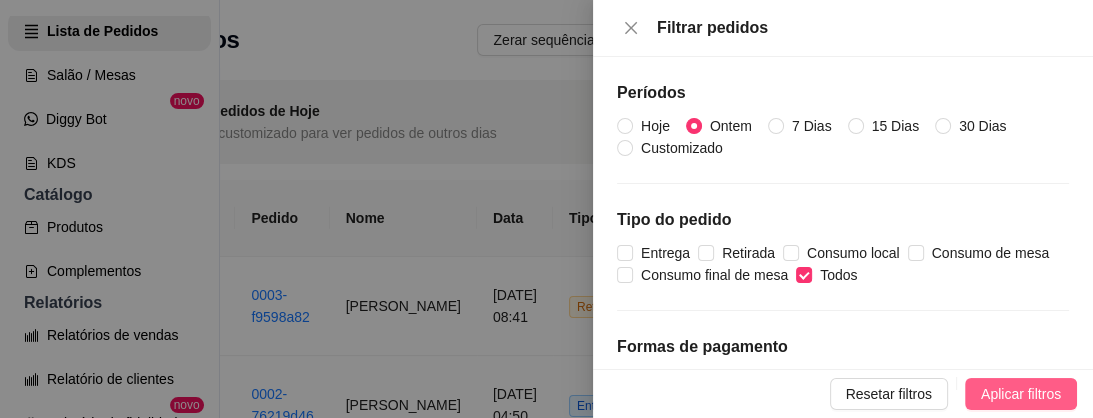 click on "Aplicar filtros" at bounding box center [1021, 394] 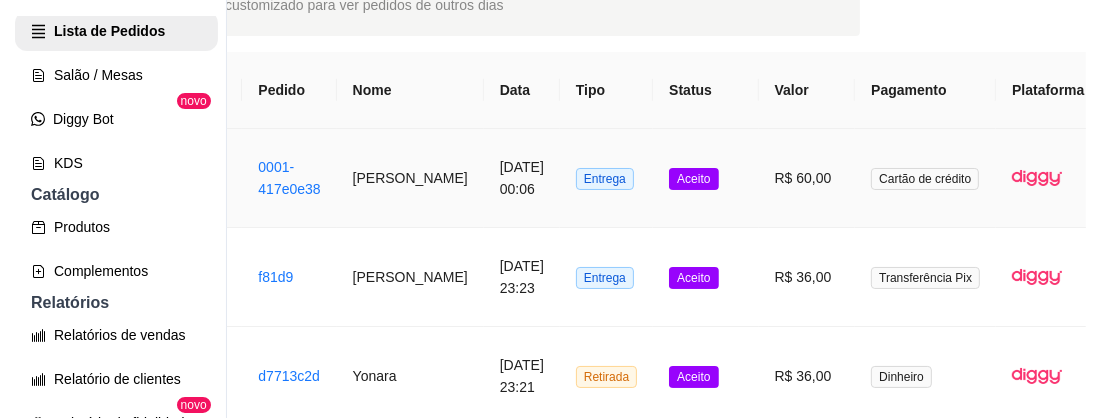 scroll, scrollTop: 240, scrollLeft: 194, axis: both 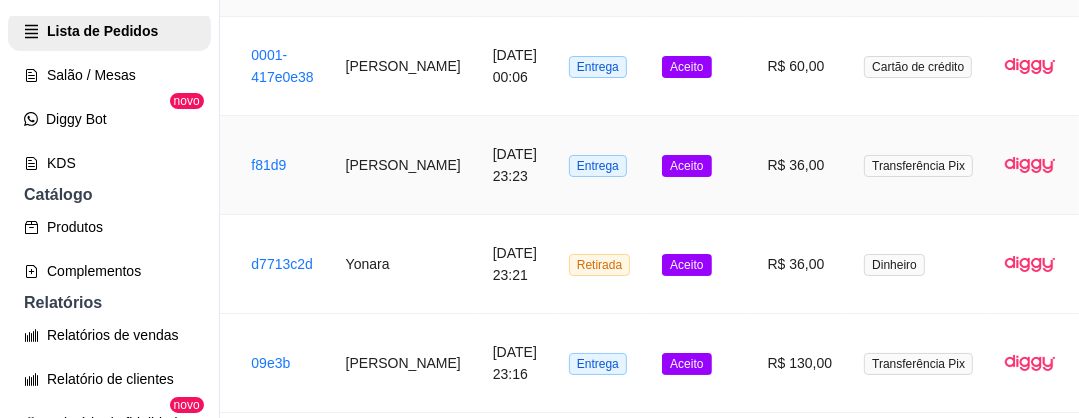 click on "R$ 36,00" at bounding box center [800, 165] 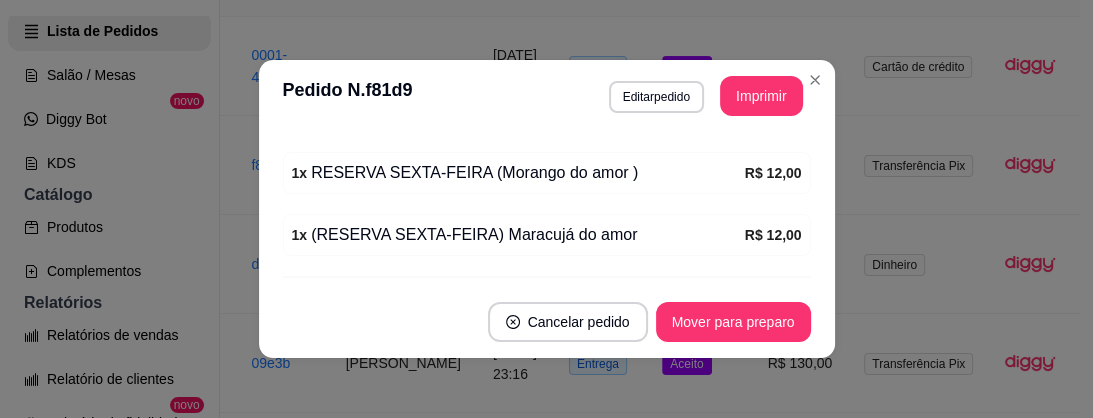 scroll, scrollTop: 557, scrollLeft: 0, axis: vertical 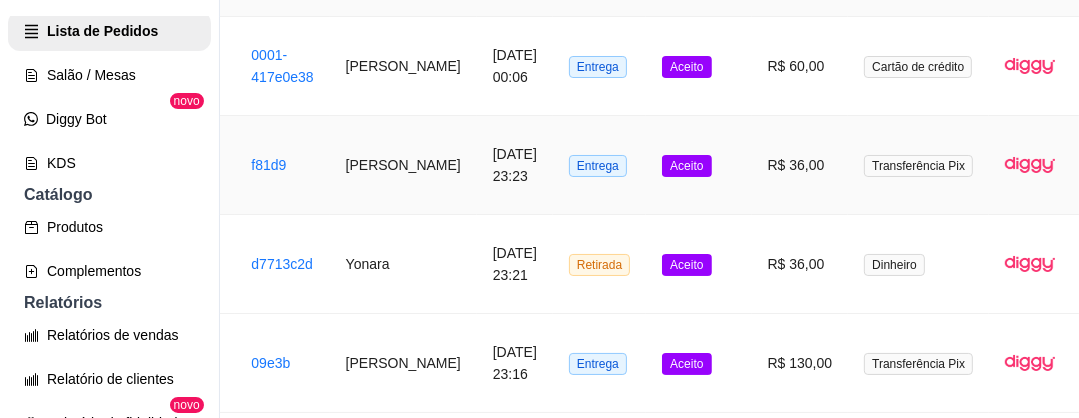 click on "[DATE] 23:23" at bounding box center (515, 165) 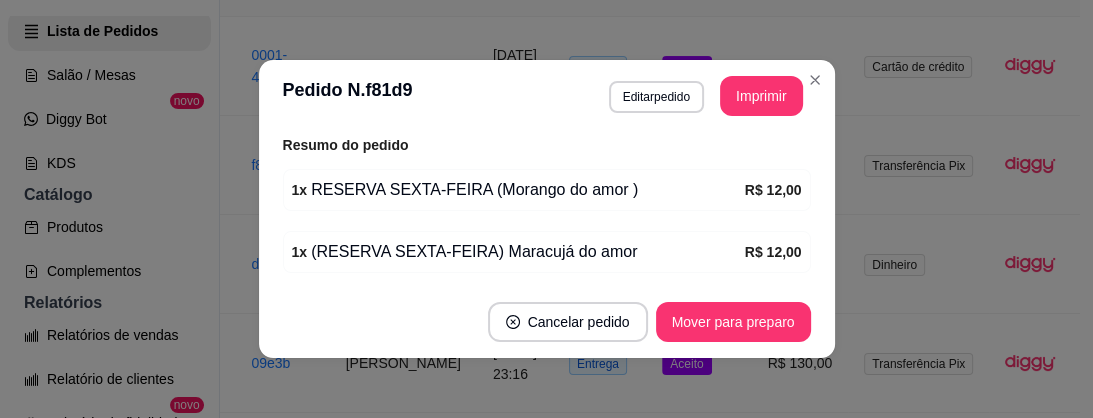 scroll, scrollTop: 637, scrollLeft: 0, axis: vertical 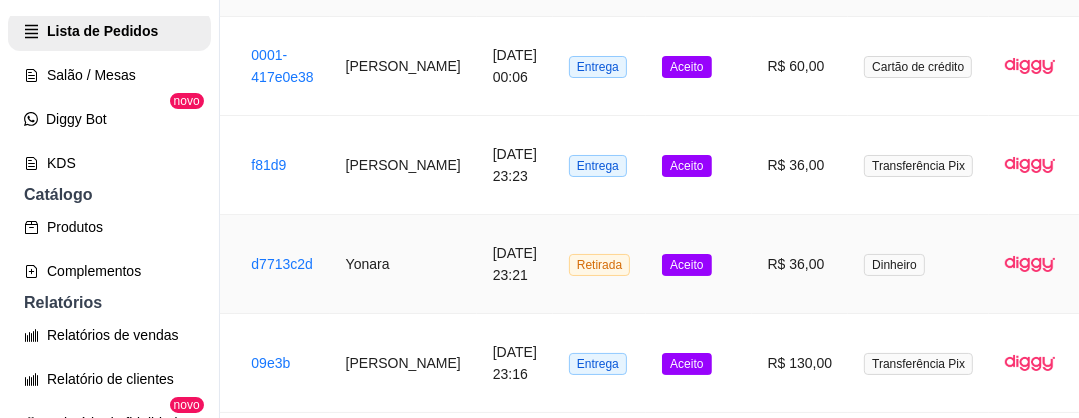 click on "Yonara" at bounding box center [403, 264] 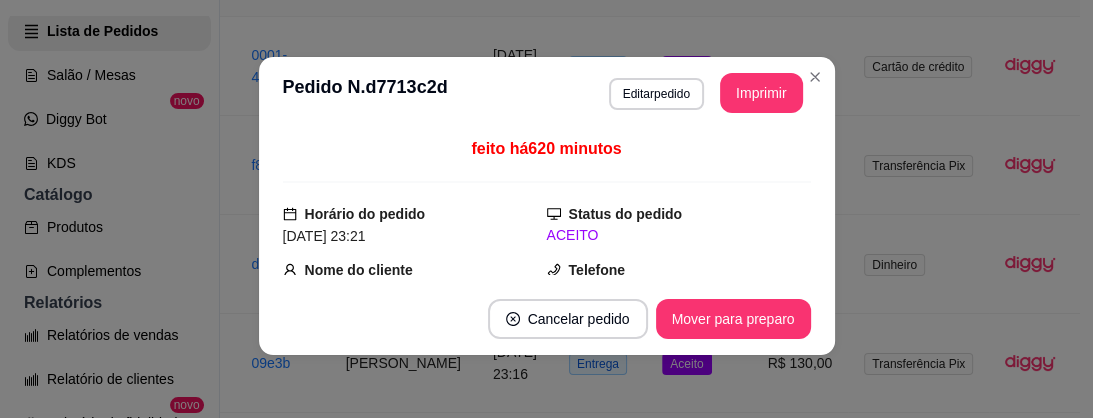 scroll, scrollTop: 4, scrollLeft: 0, axis: vertical 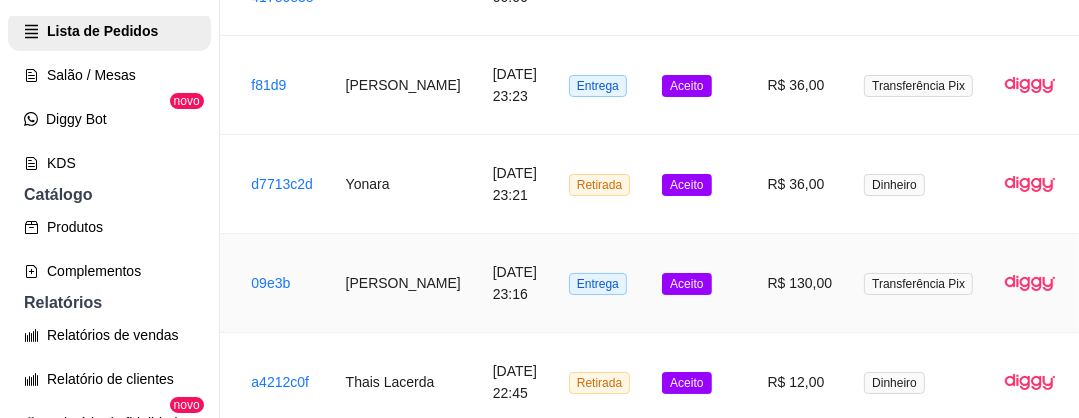 click on "[DATE] 23:16" at bounding box center [515, 283] 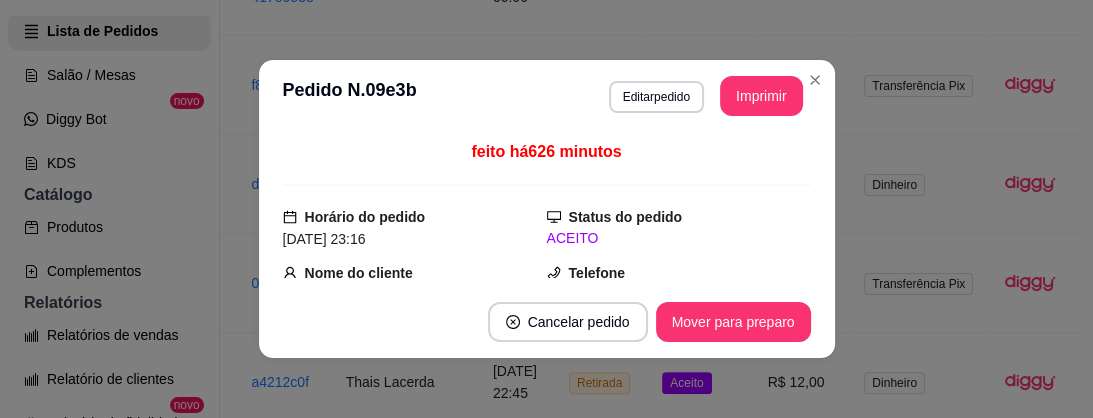 scroll, scrollTop: 4, scrollLeft: 0, axis: vertical 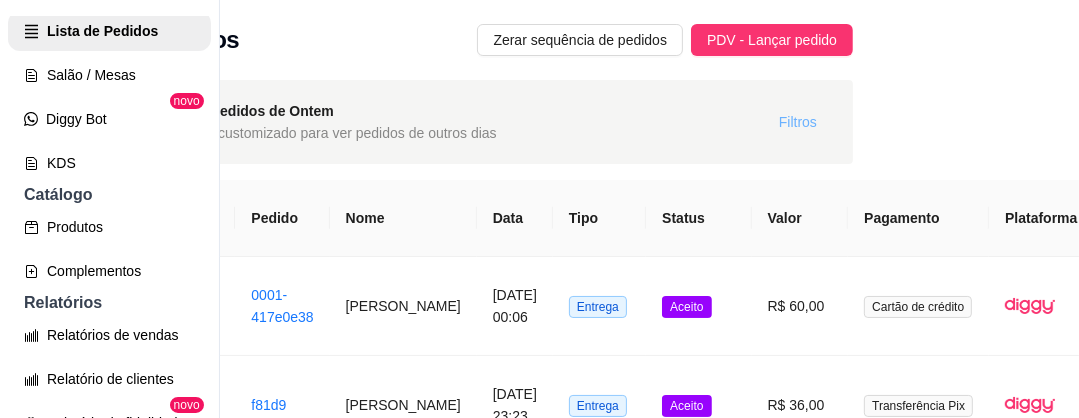 click on "Filtros" at bounding box center (798, 122) 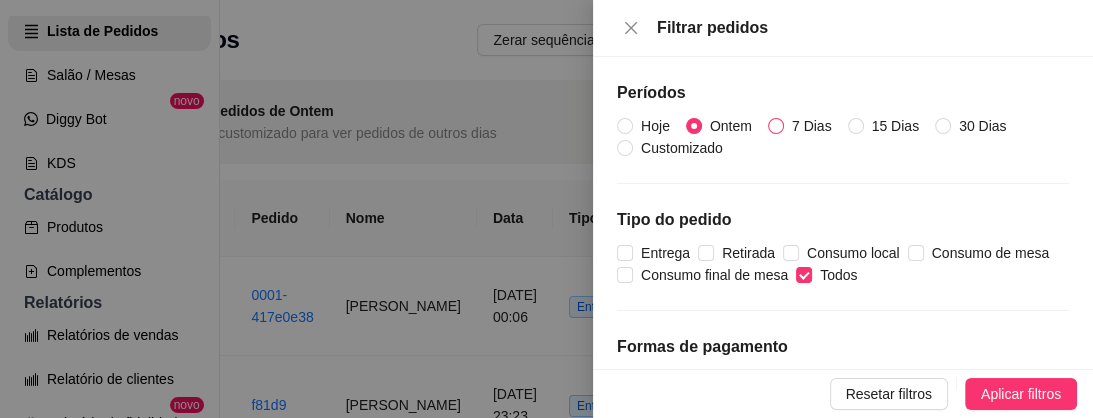 click on "7 Dias" at bounding box center (812, 126) 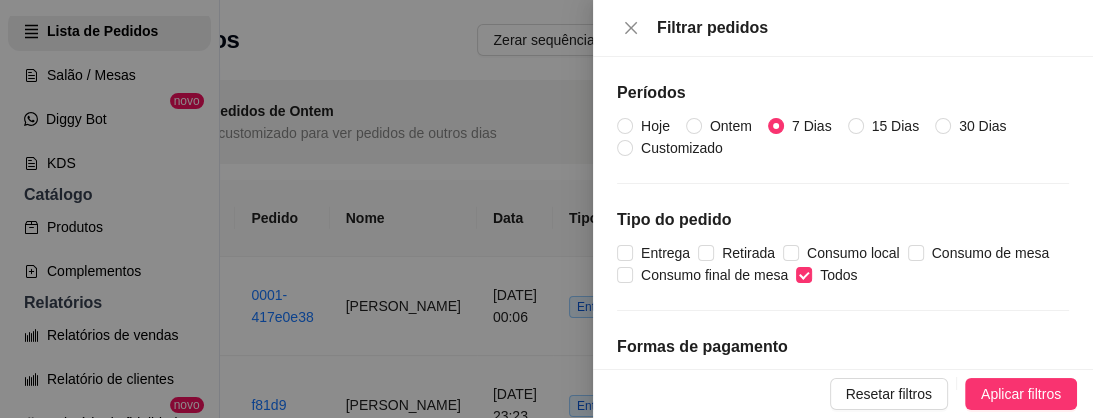 click on "Resetar filtros Aplicar filtros" at bounding box center [843, 393] 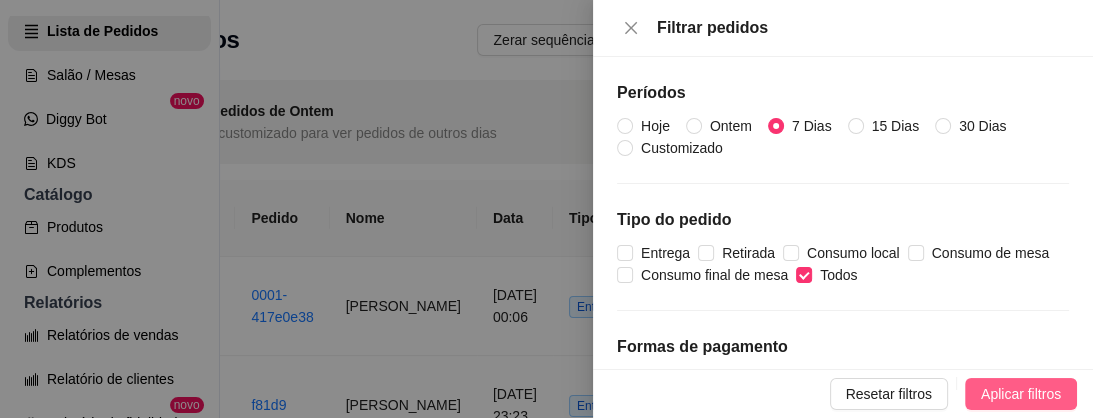 click on "Resetar filtros Aplicar filtros" at bounding box center [843, 393] 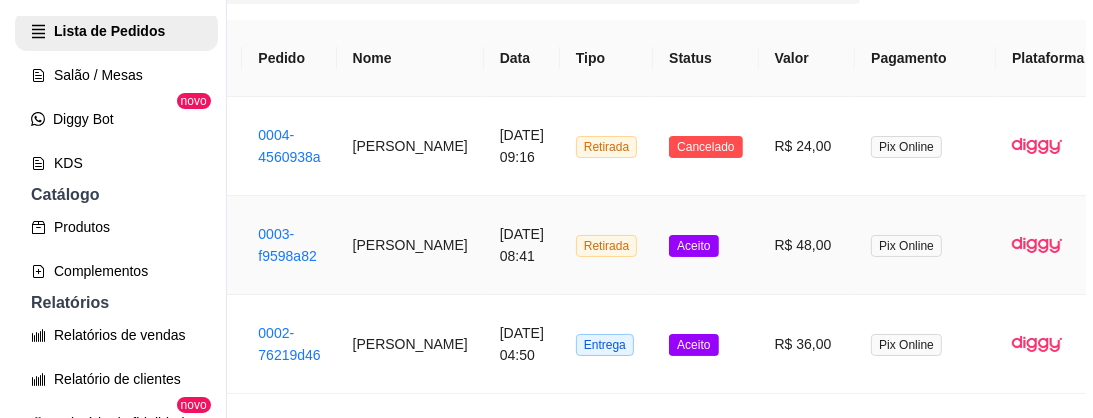 scroll, scrollTop: 240, scrollLeft: 194, axis: both 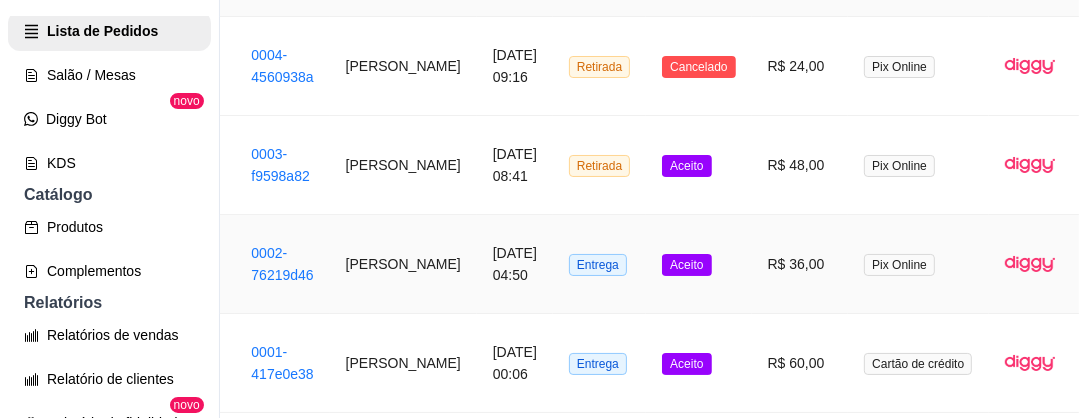 click on "[DATE] 04:50" at bounding box center [515, 264] 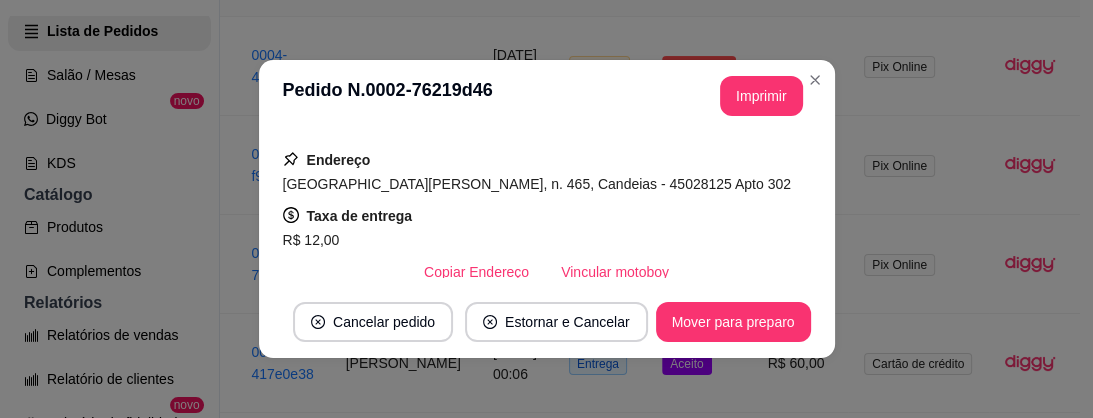 scroll, scrollTop: 400, scrollLeft: 0, axis: vertical 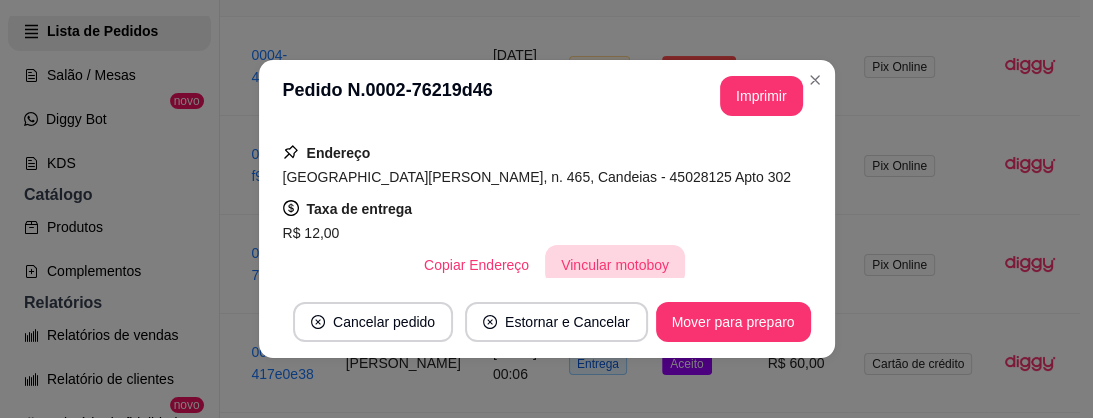 click on "Vincular motoboy" at bounding box center [615, 265] 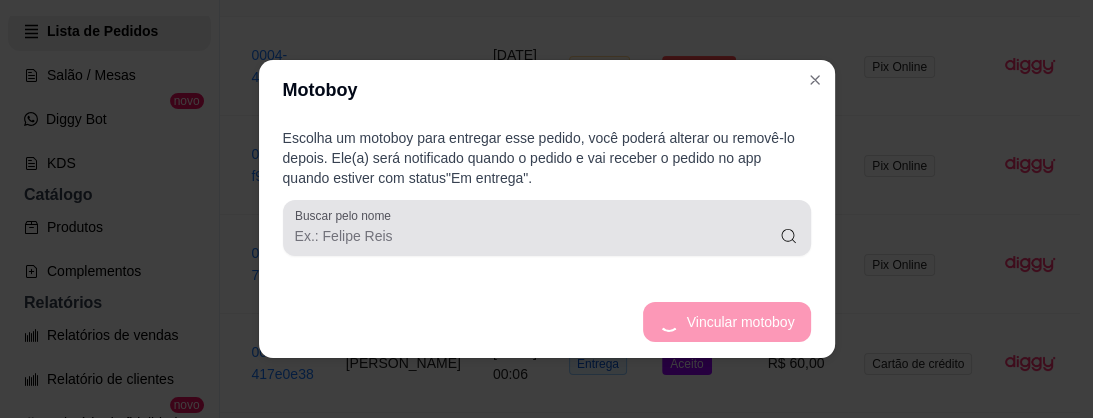 scroll, scrollTop: 29, scrollLeft: 0, axis: vertical 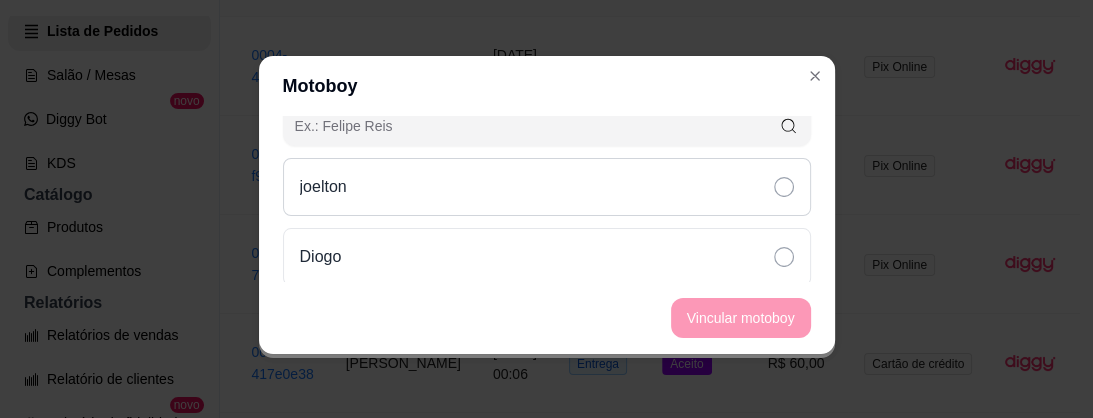 click on "joelton" at bounding box center (547, 187) 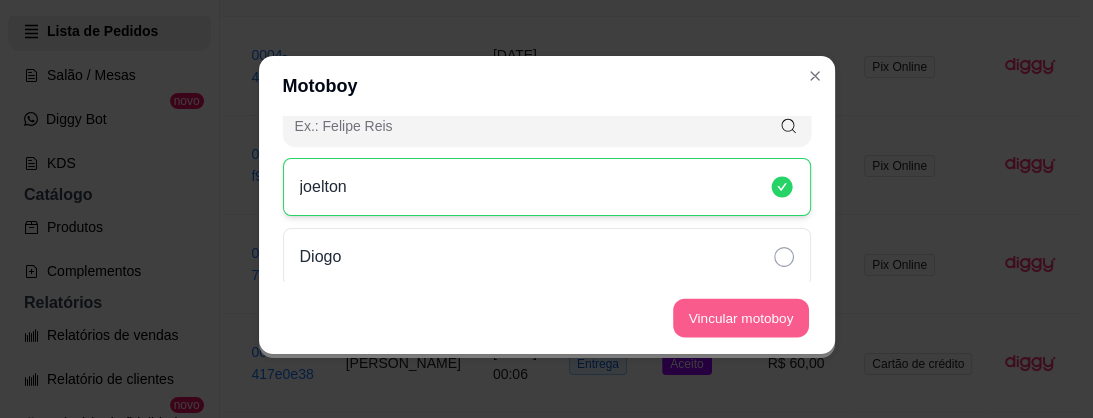 click on "Vincular motoboy" at bounding box center [741, 318] 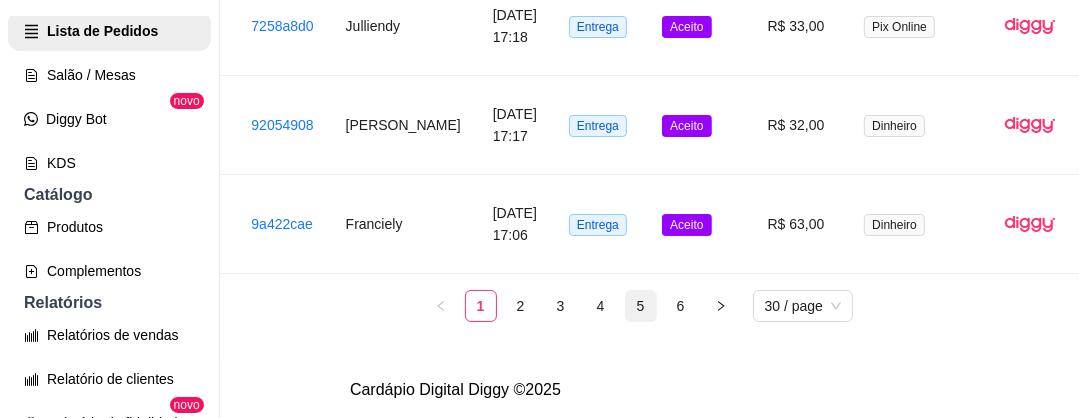 scroll, scrollTop: 3004, scrollLeft: 194, axis: both 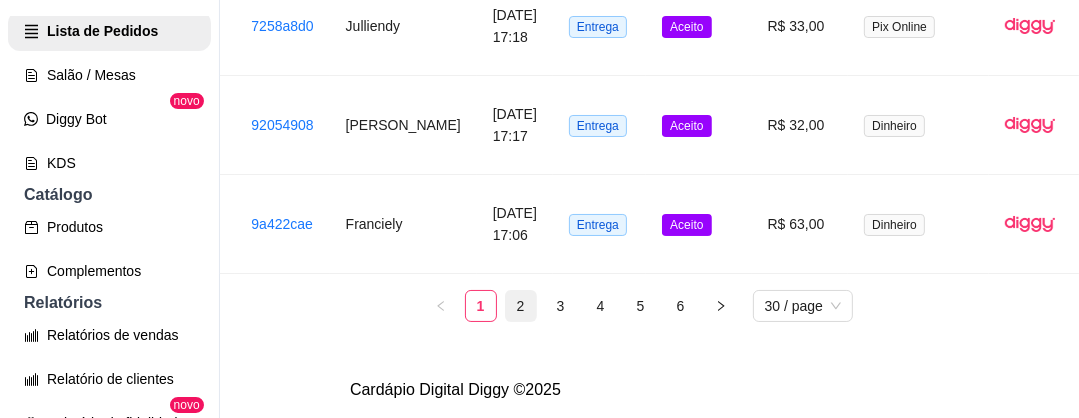 click on "2" at bounding box center [521, 306] 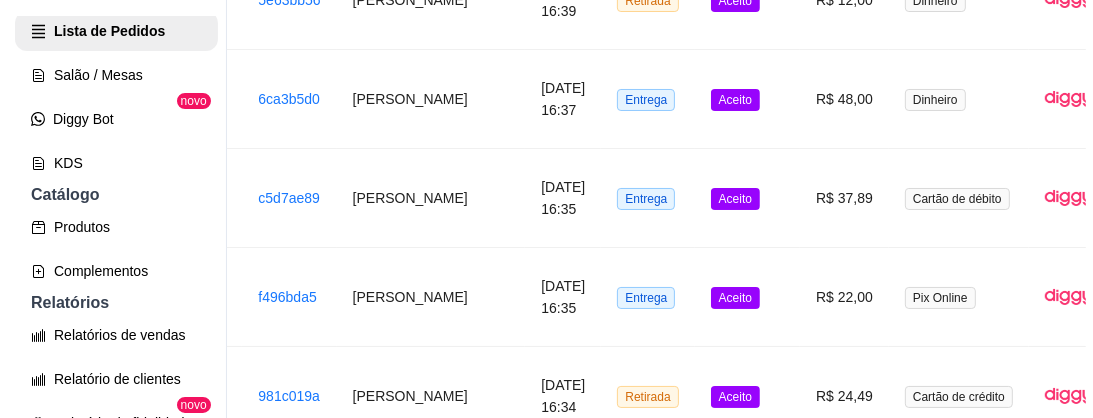 scroll, scrollTop: 800, scrollLeft: 194, axis: both 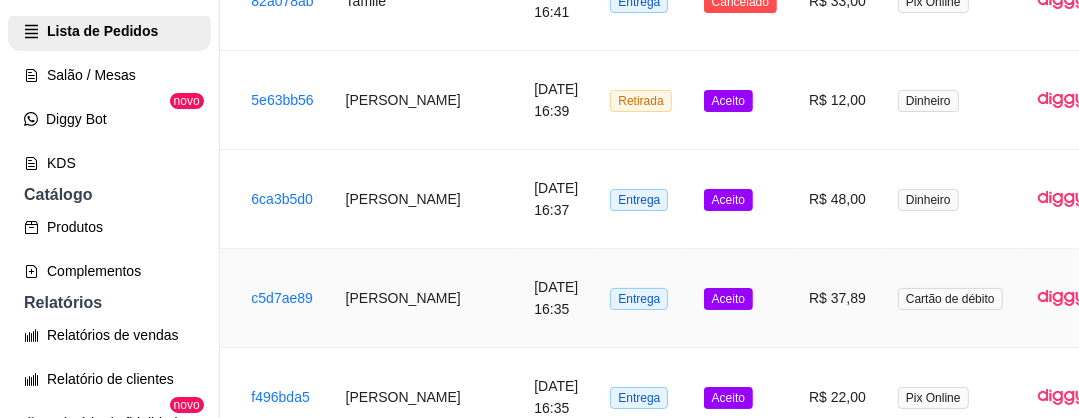 click on "[DATE] 16:35" at bounding box center [556, 298] 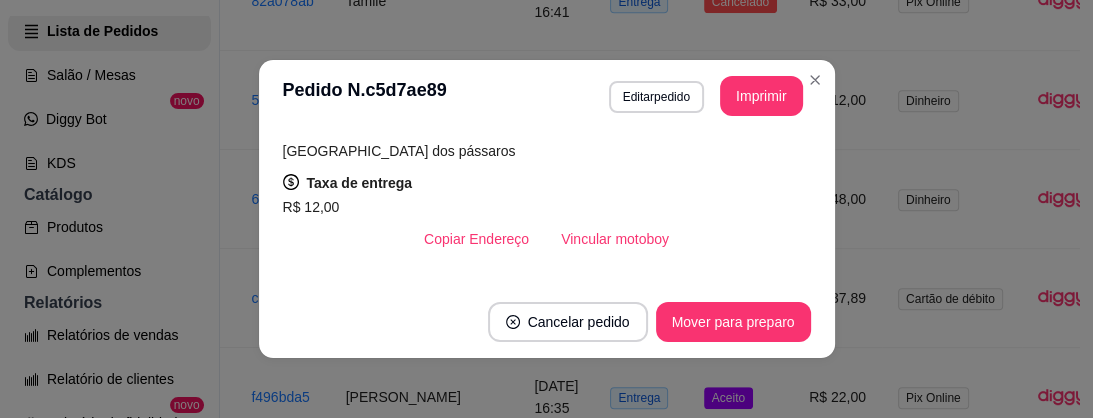 scroll, scrollTop: 480, scrollLeft: 0, axis: vertical 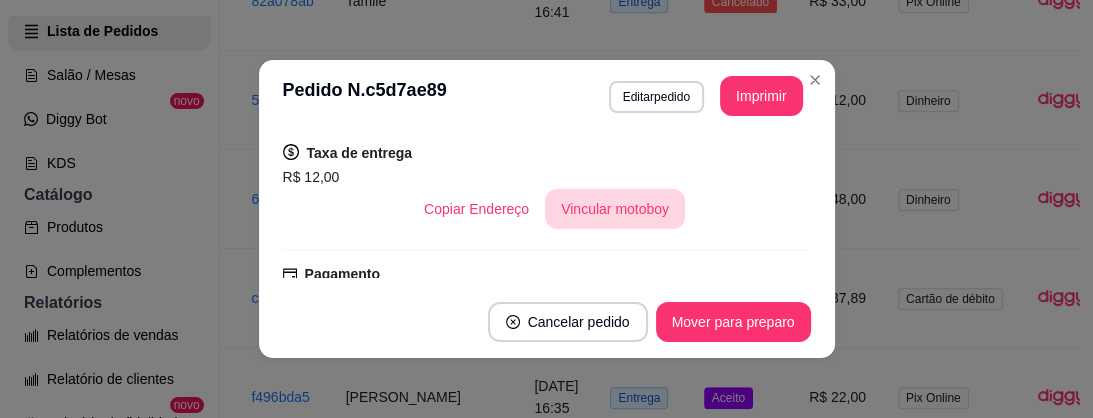 click on "Vincular motoboy" at bounding box center [615, 209] 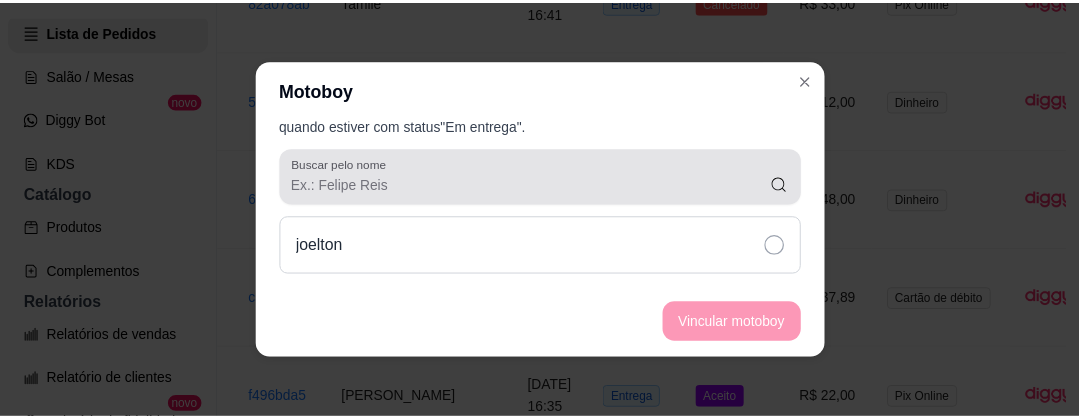 scroll, scrollTop: 80, scrollLeft: 0, axis: vertical 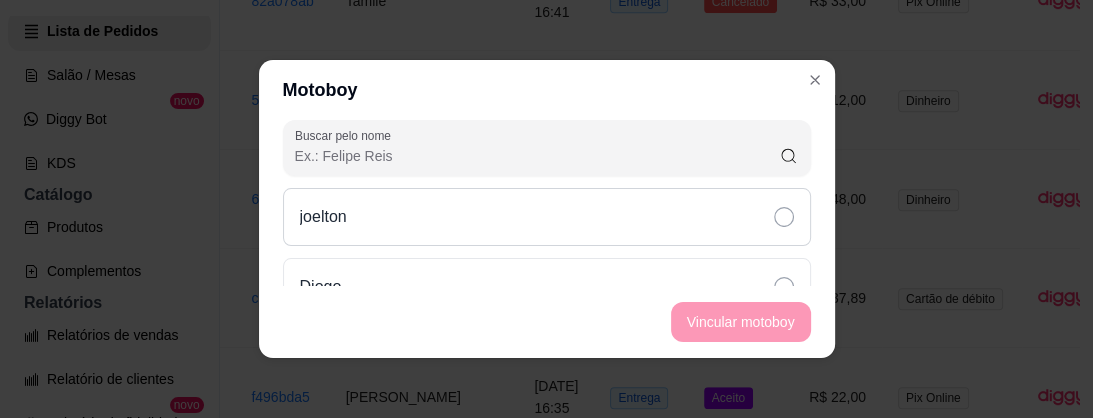 click on "joelton" at bounding box center [547, 217] 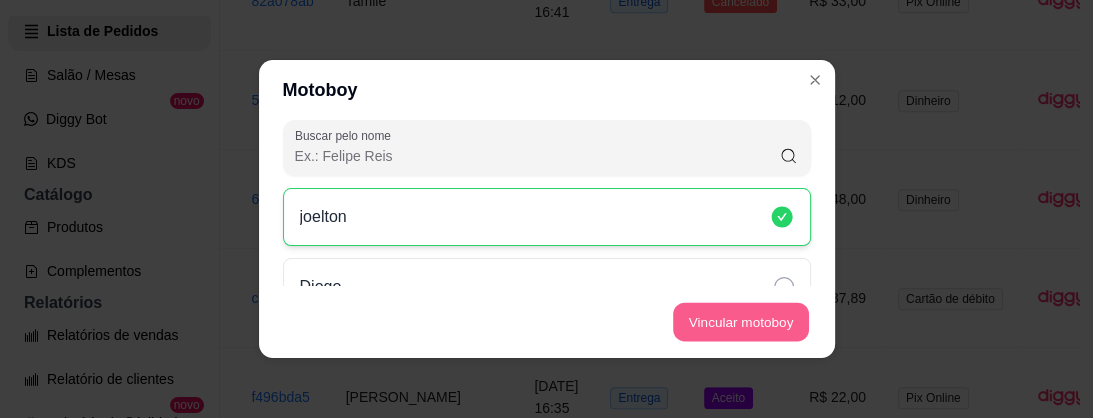 click on "Vincular motoboy" at bounding box center [741, 322] 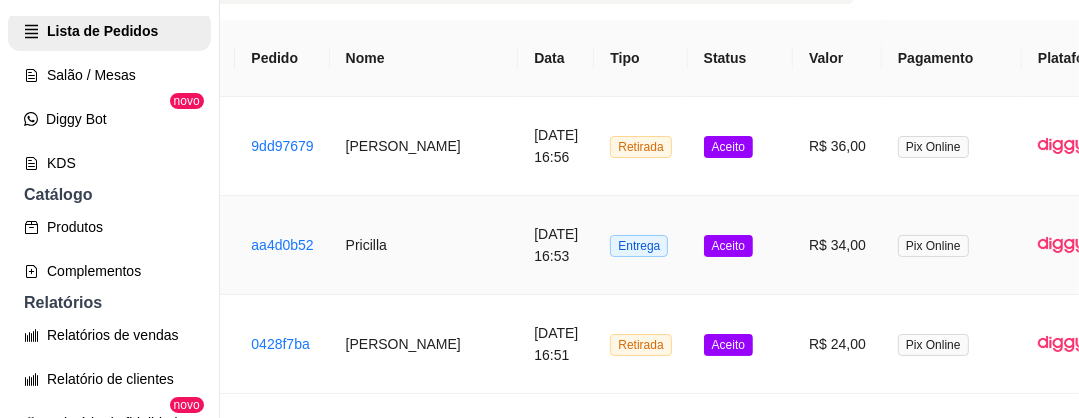 scroll, scrollTop: 0, scrollLeft: 194, axis: horizontal 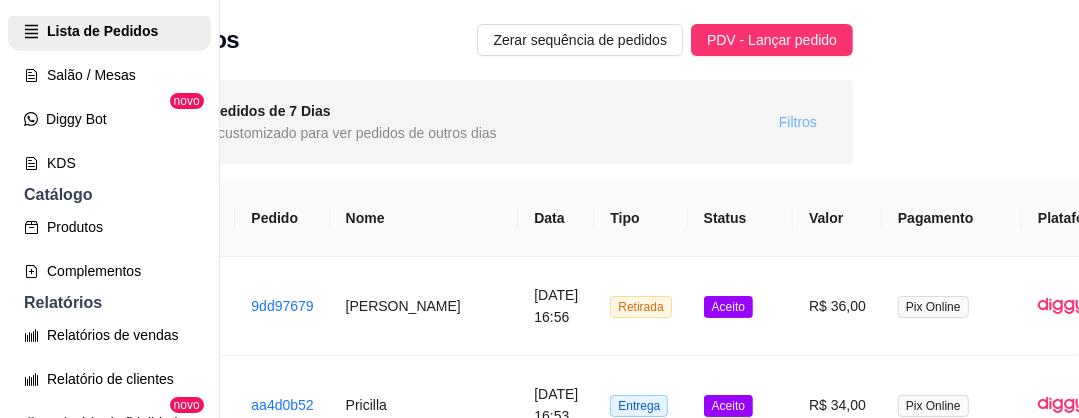 click on "Filtros" at bounding box center [798, 122] 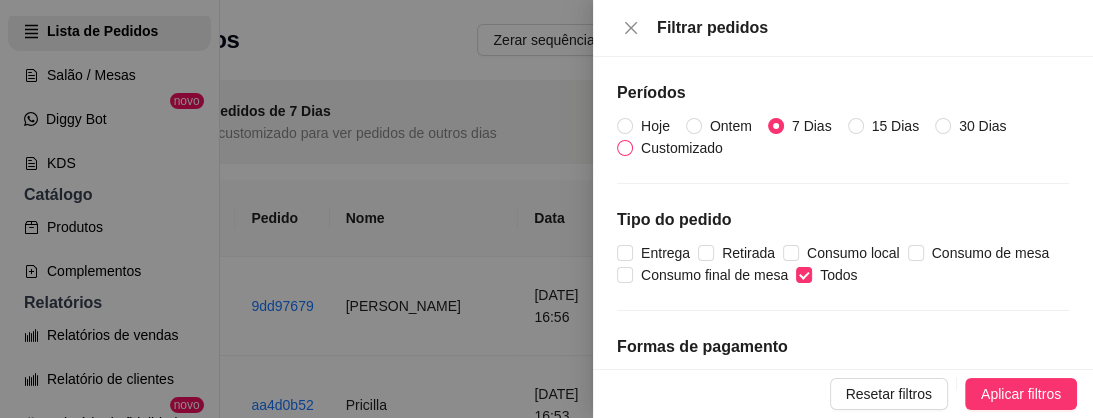 click on "Customizado" at bounding box center (682, 148) 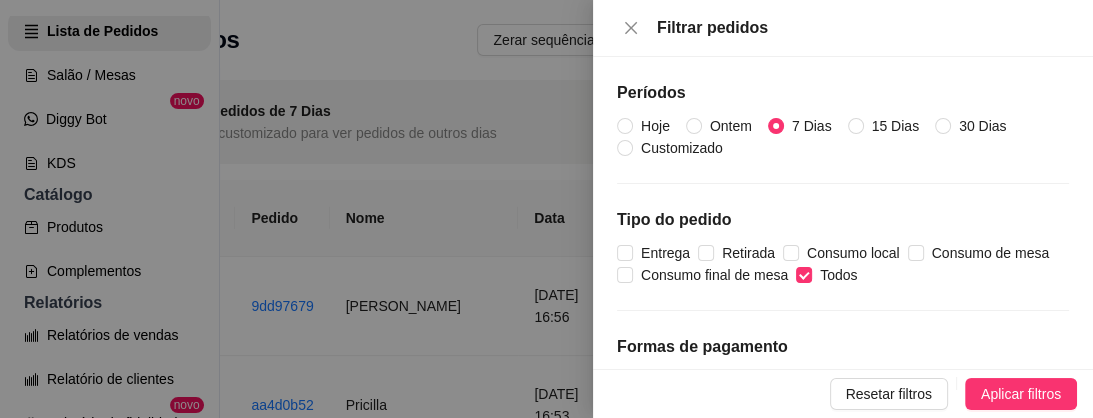 radio on "false" 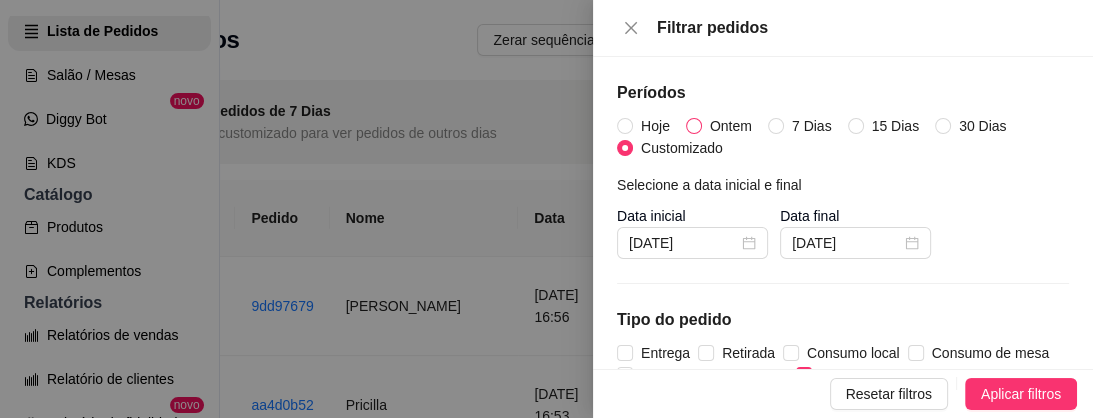 click on "Ontem" at bounding box center (731, 126) 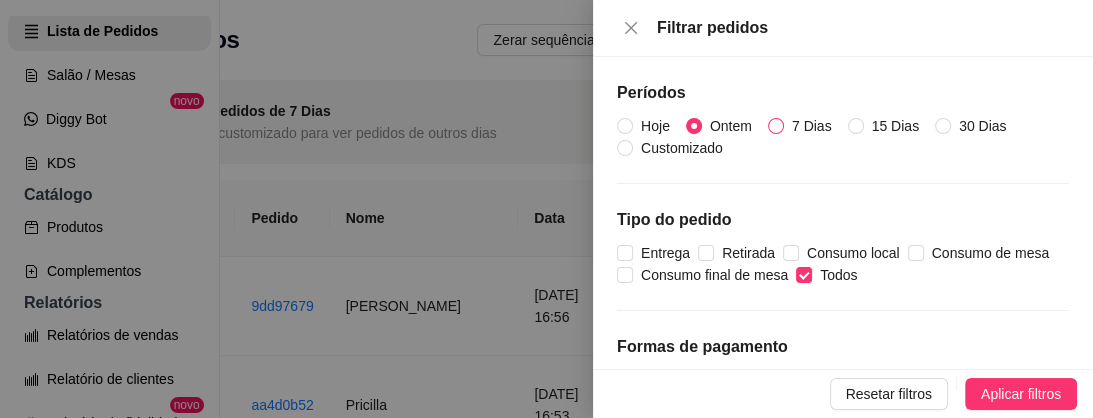 click on "7 Dias" at bounding box center [776, 126] 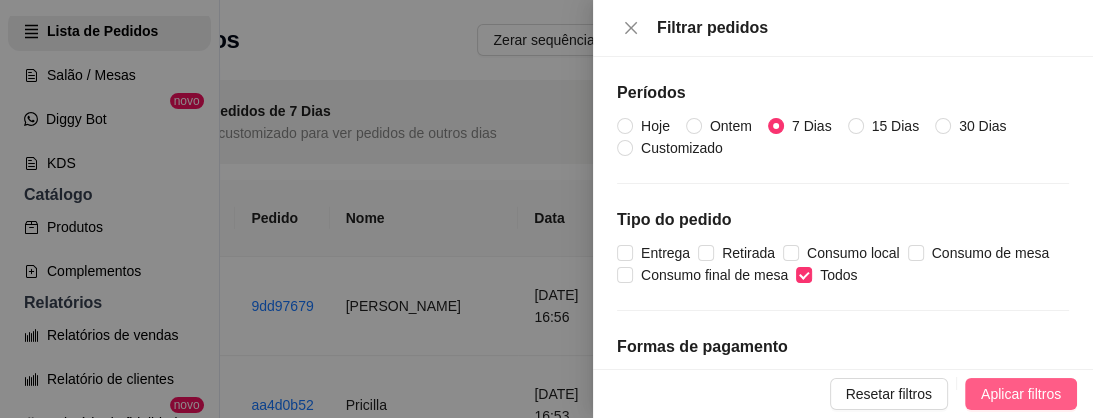 click on "Aplicar filtros" at bounding box center [1021, 394] 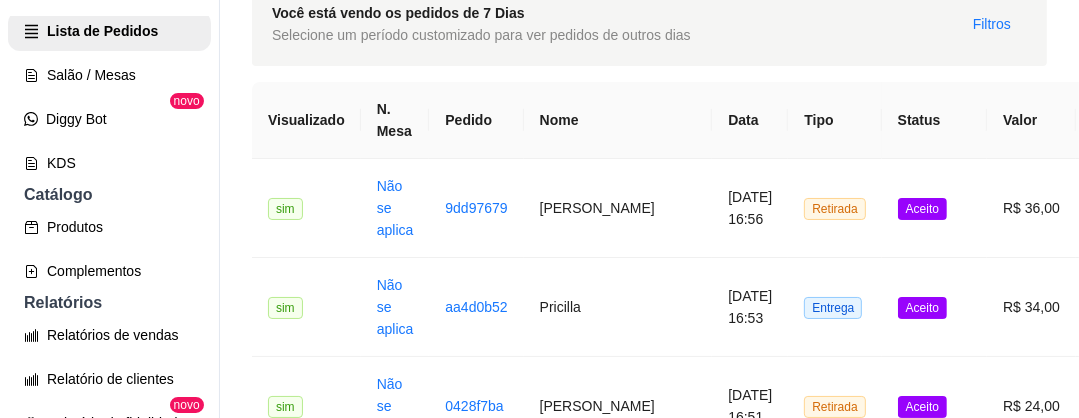 scroll, scrollTop: 0, scrollLeft: 0, axis: both 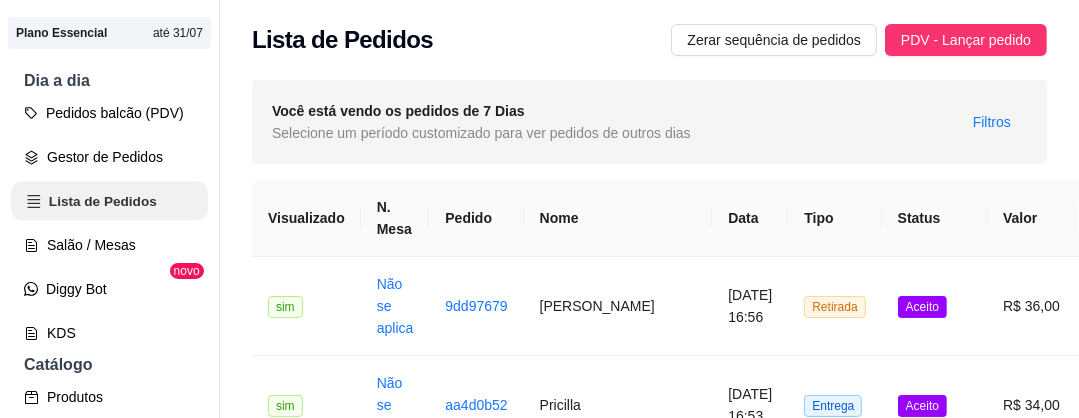 click on "Lista de Pedidos" at bounding box center (109, 201) 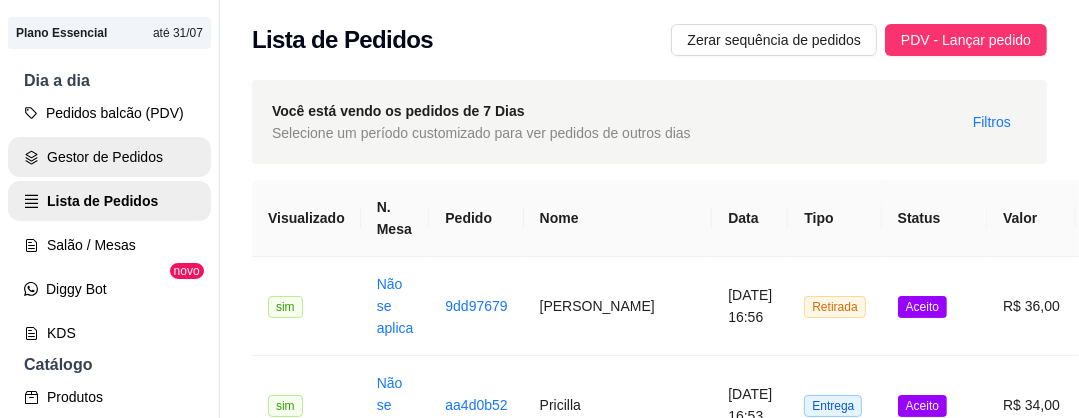 click on "Gestor de Pedidos" at bounding box center [109, 157] 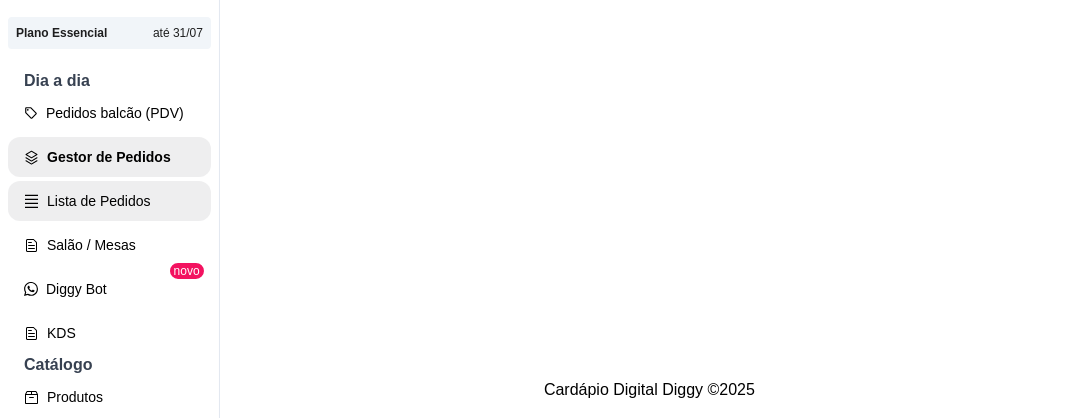 click on "Lista de Pedidos" at bounding box center (109, 201) 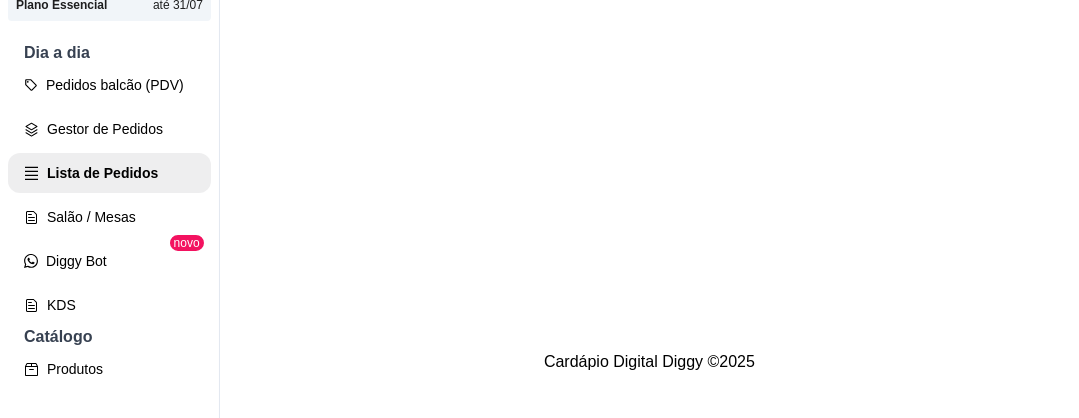 scroll, scrollTop: 32, scrollLeft: 0, axis: vertical 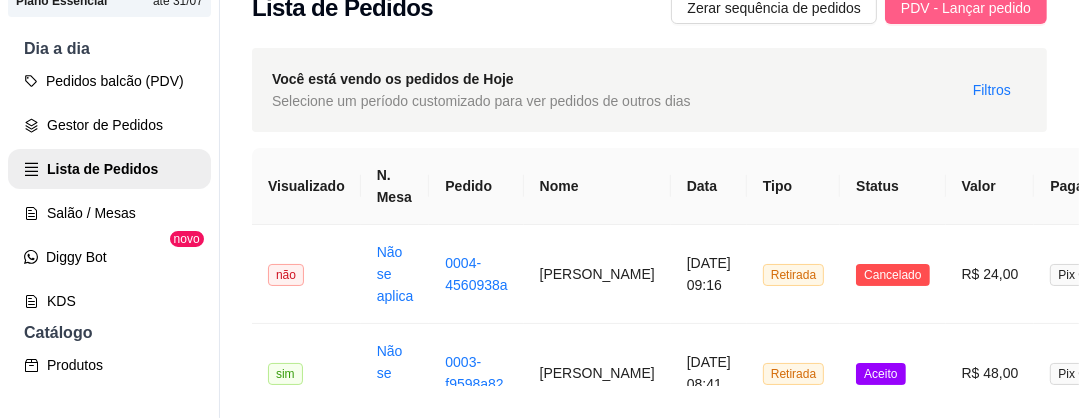 click on "PDV - Lançar pedido" at bounding box center (966, 8) 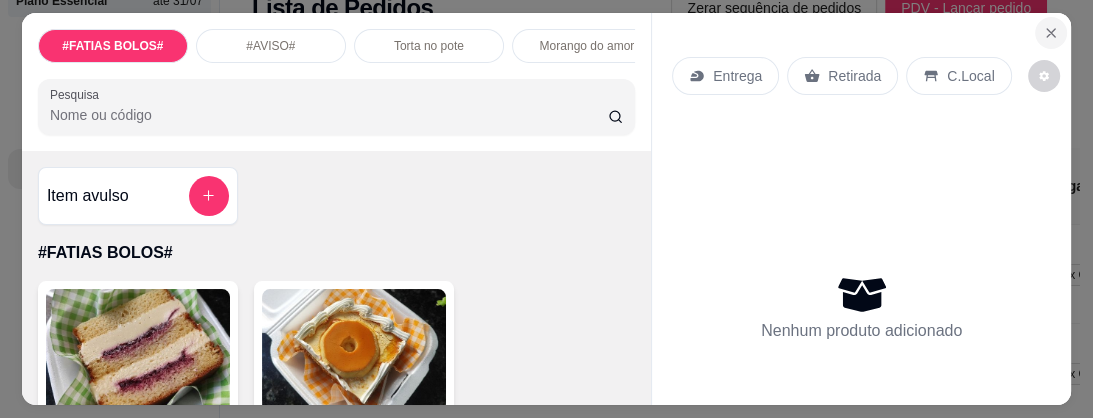 click 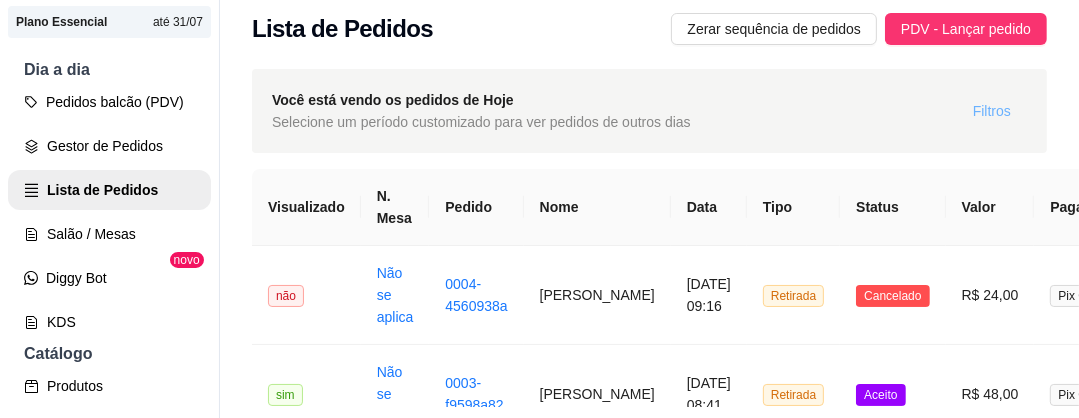 scroll, scrollTop: 0, scrollLeft: 0, axis: both 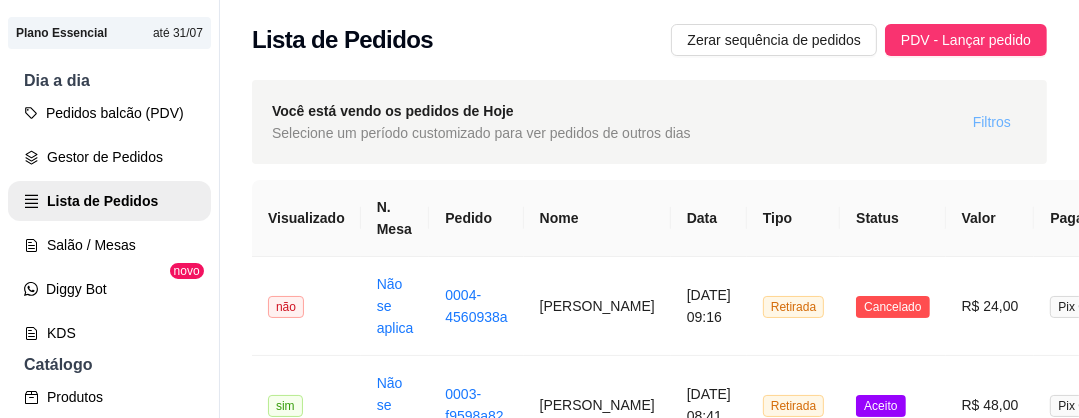 click on "Filtros" at bounding box center [992, 122] 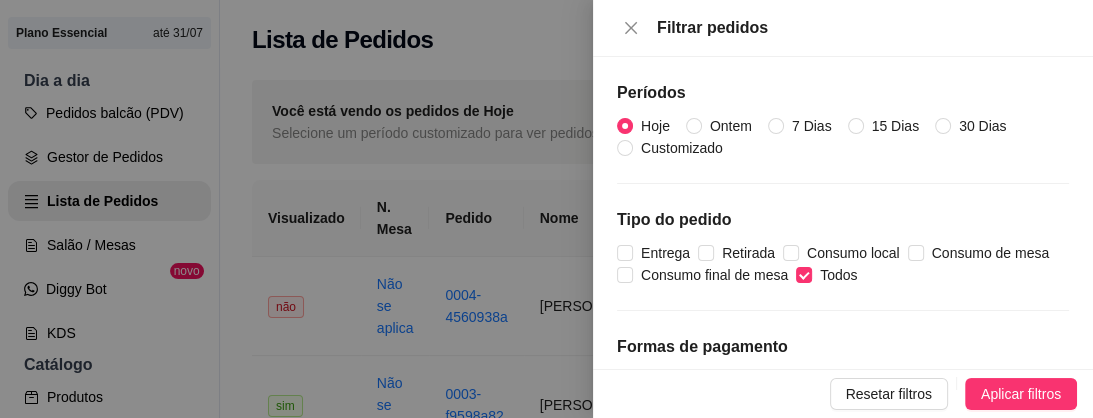 click on "Hoje Ontem 7 Dias 15 Dias 30 Dias Customizado" at bounding box center (843, 137) 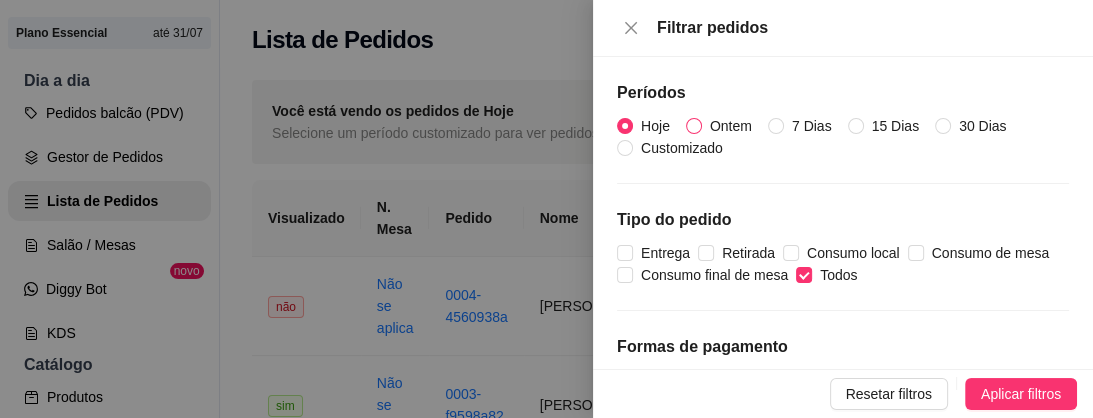 click on "Ontem" at bounding box center [694, 126] 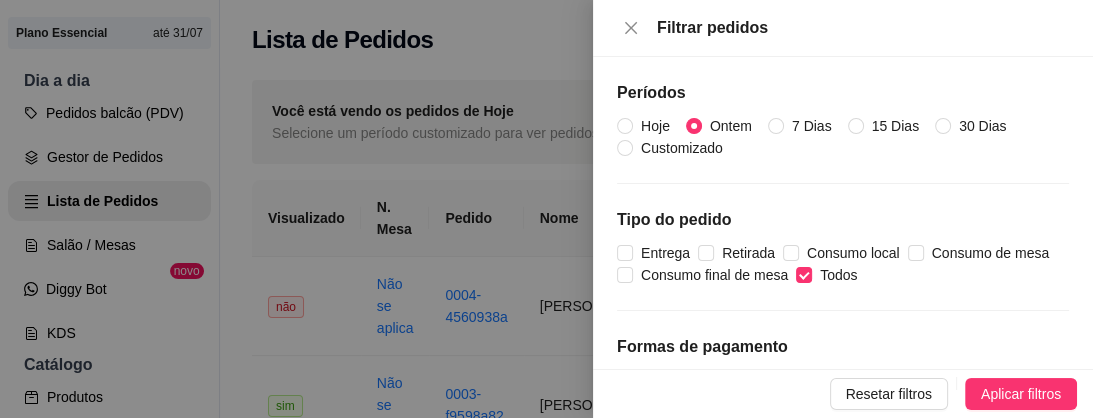 click on "Aplicar filtros" at bounding box center (1021, 394) 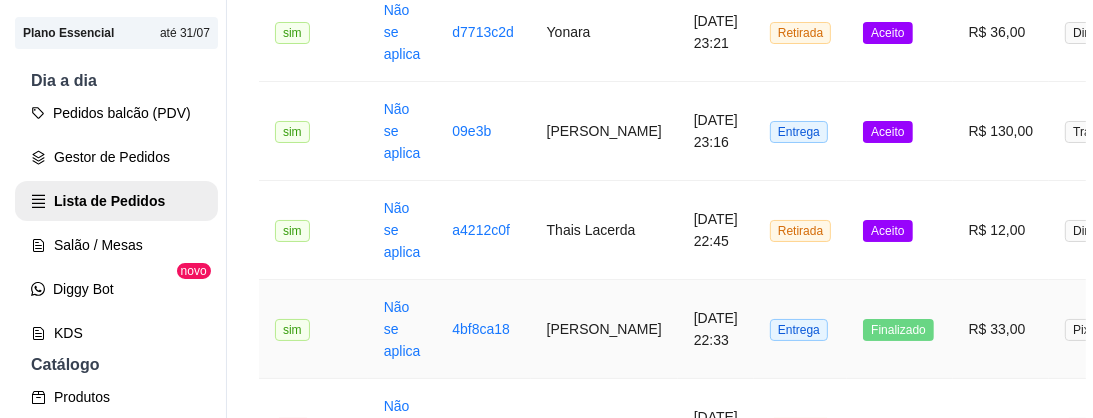 scroll, scrollTop: 480, scrollLeft: 0, axis: vertical 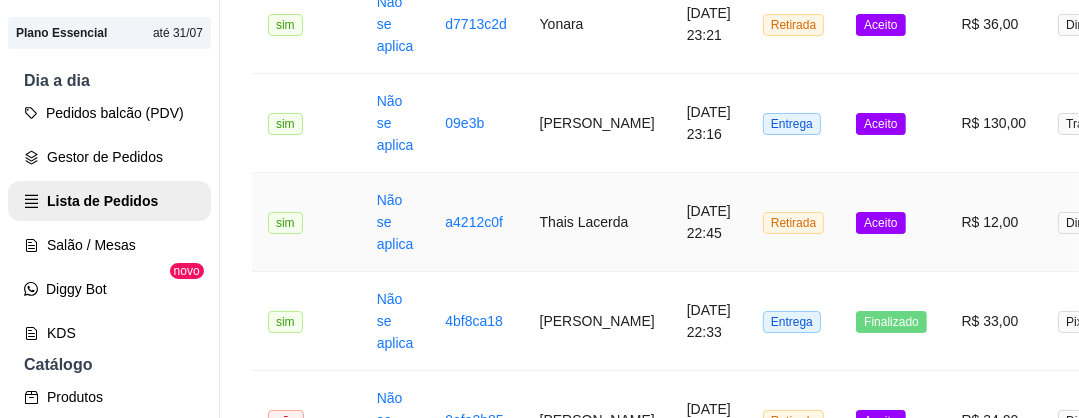 click on "Thais Lacerda" at bounding box center (597, 222) 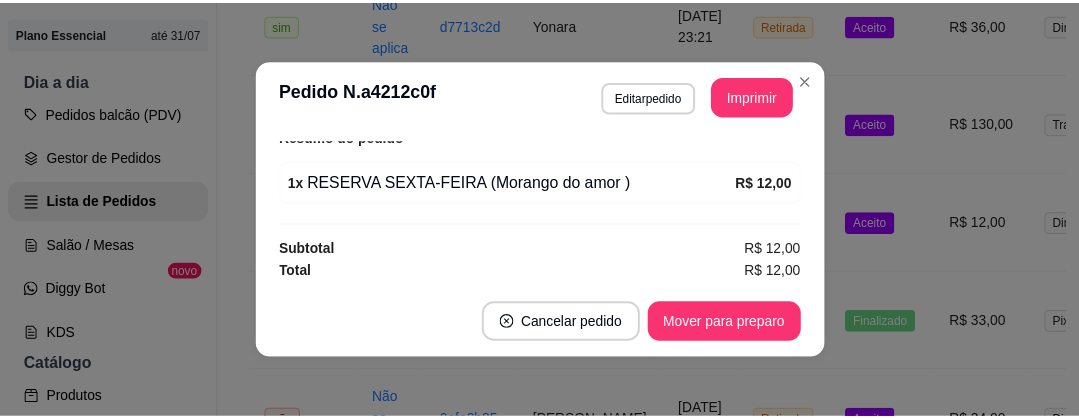 scroll, scrollTop: 448, scrollLeft: 0, axis: vertical 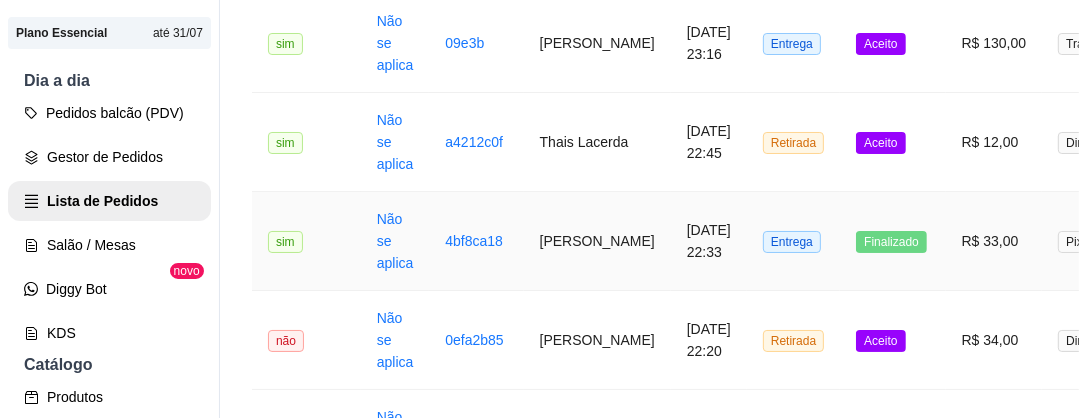 click on "[PERSON_NAME]" at bounding box center [597, 241] 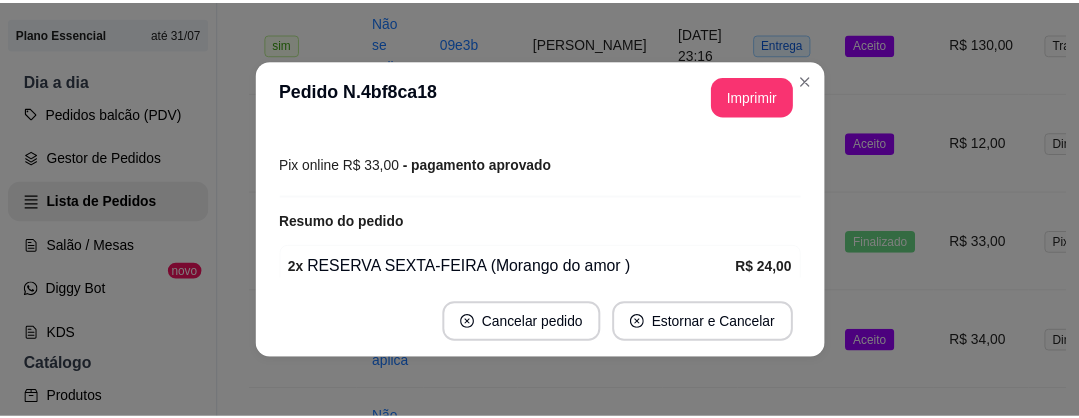 scroll, scrollTop: 640, scrollLeft: 0, axis: vertical 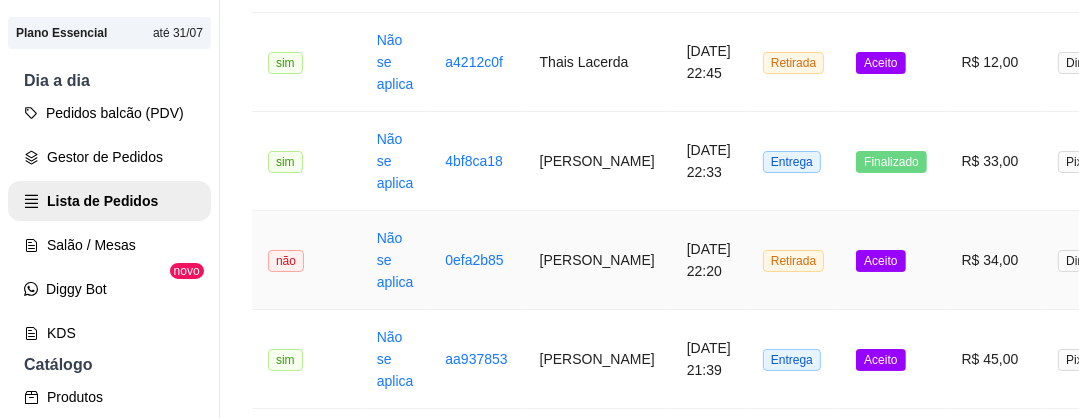 click on "[PERSON_NAME]" at bounding box center [597, 260] 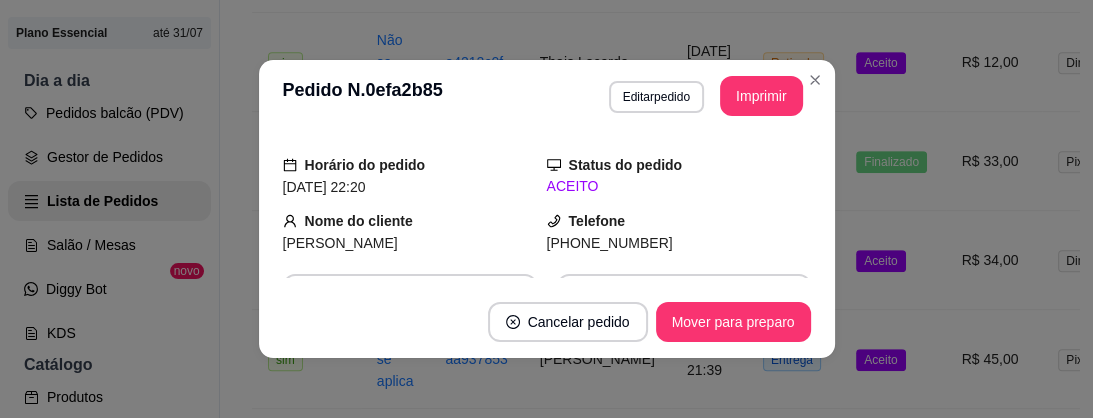 scroll, scrollTop: 80, scrollLeft: 0, axis: vertical 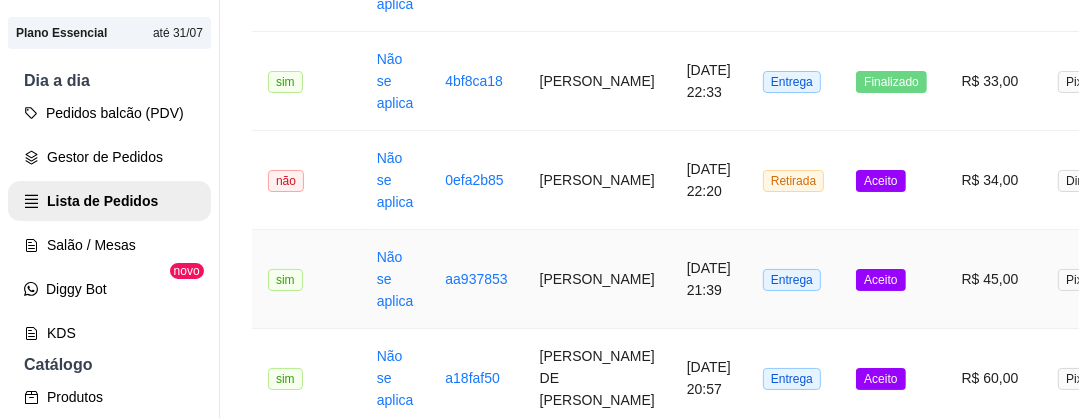 click on "[PERSON_NAME]" at bounding box center [597, 279] 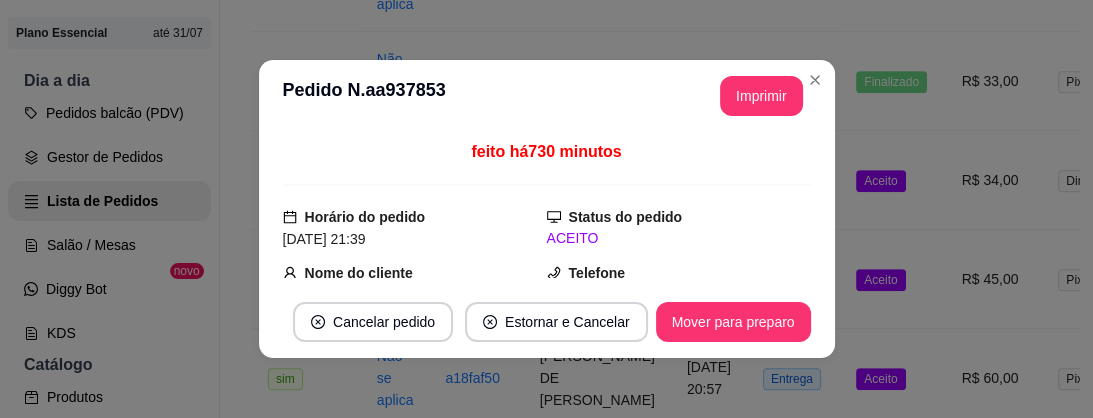 scroll, scrollTop: 4, scrollLeft: 0, axis: vertical 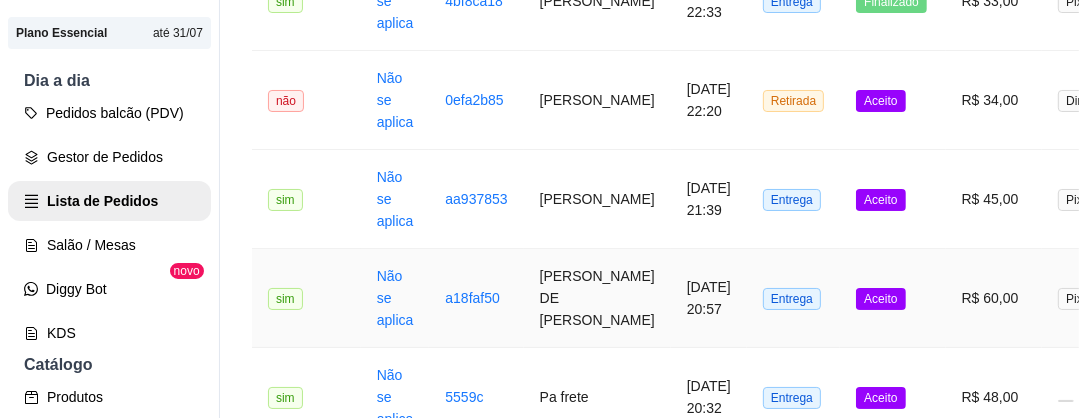 click on "[PERSON_NAME] DE [PERSON_NAME]" at bounding box center [597, 298] 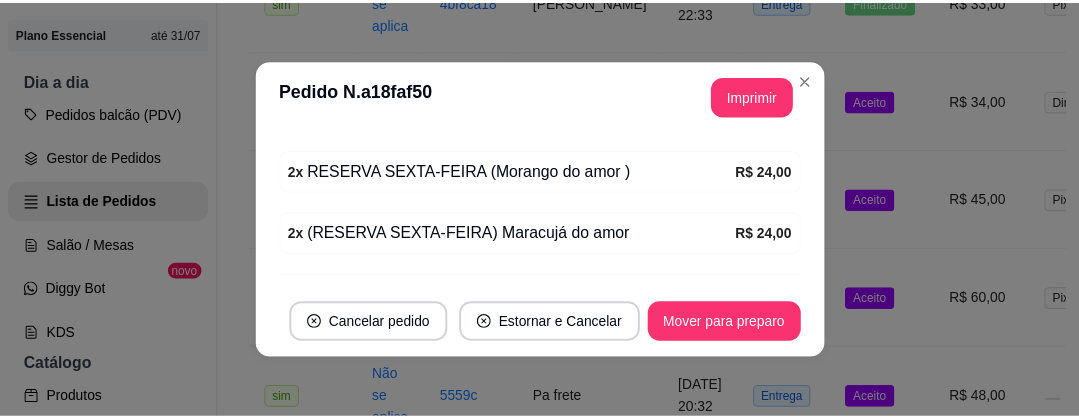 scroll, scrollTop: 800, scrollLeft: 0, axis: vertical 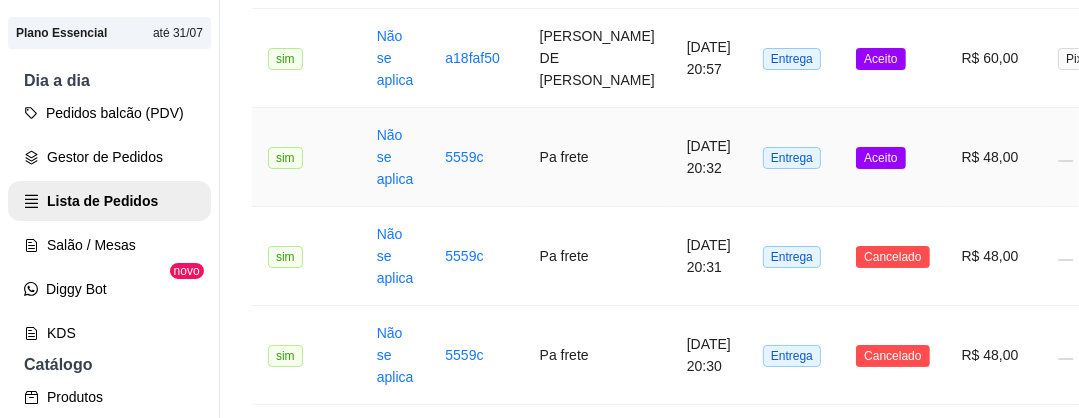 click on "Pa frete" at bounding box center (597, 157) 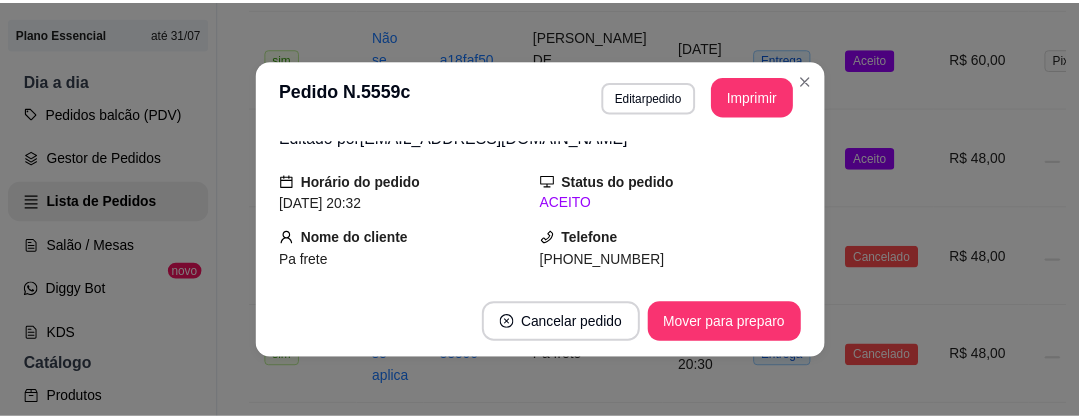 scroll, scrollTop: 160, scrollLeft: 0, axis: vertical 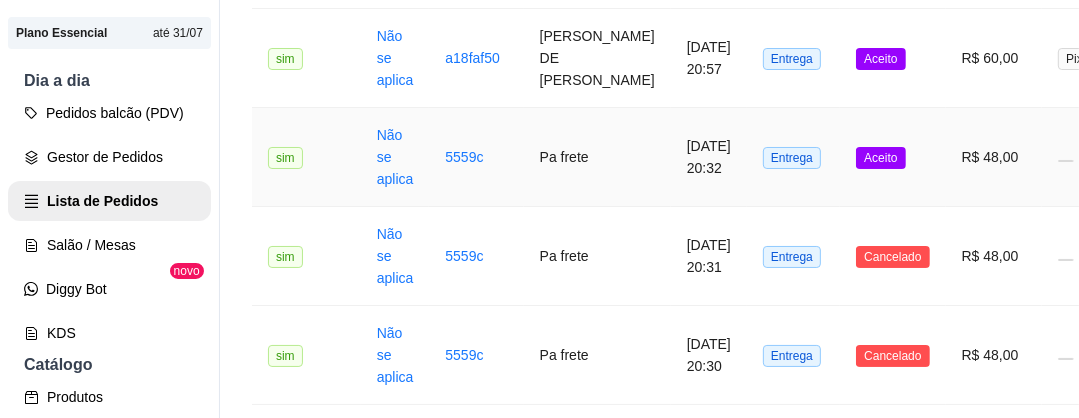 click on "Pa frete" at bounding box center (597, 157) 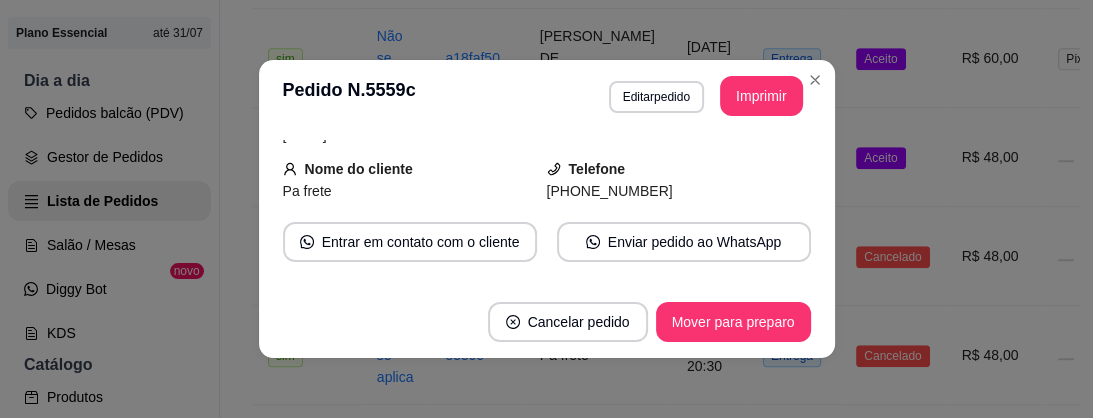 scroll, scrollTop: 400, scrollLeft: 0, axis: vertical 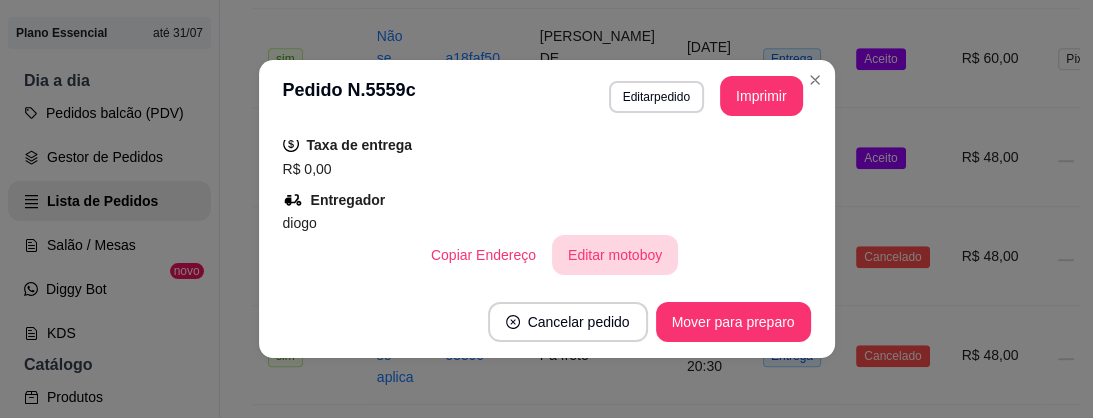 click on "Editar motoboy" at bounding box center [615, 255] 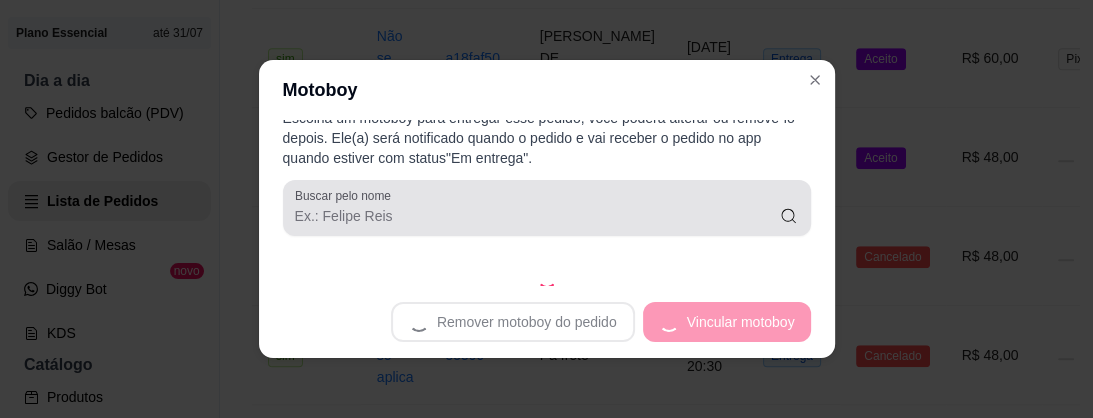 scroll, scrollTop: 29, scrollLeft: 0, axis: vertical 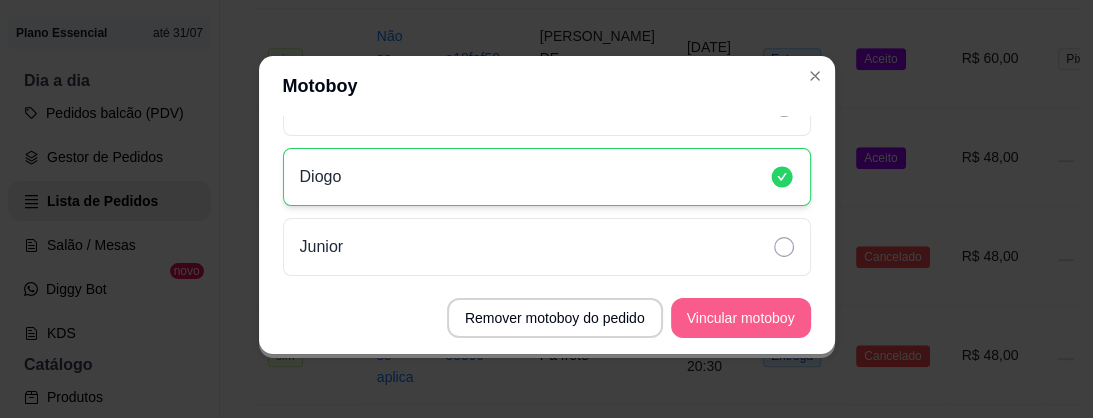 click on "Vincular motoboy" at bounding box center (741, 318) 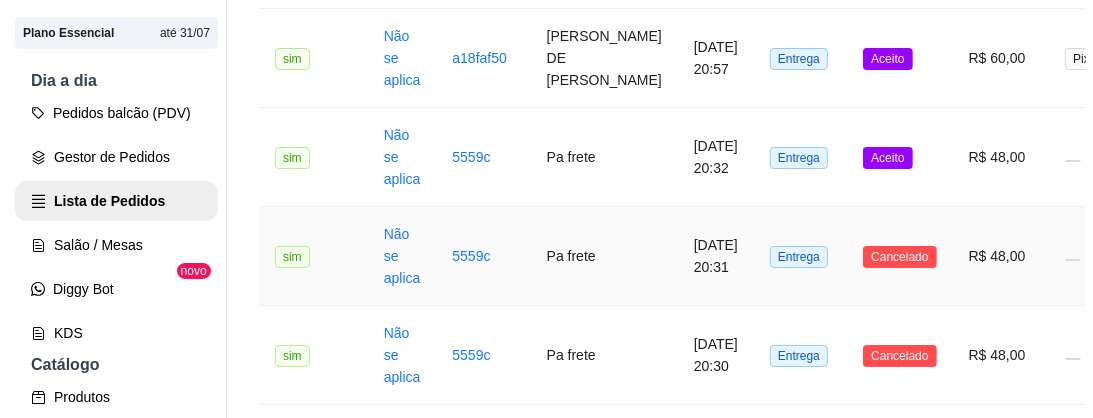 scroll, scrollTop: 960, scrollLeft: 0, axis: vertical 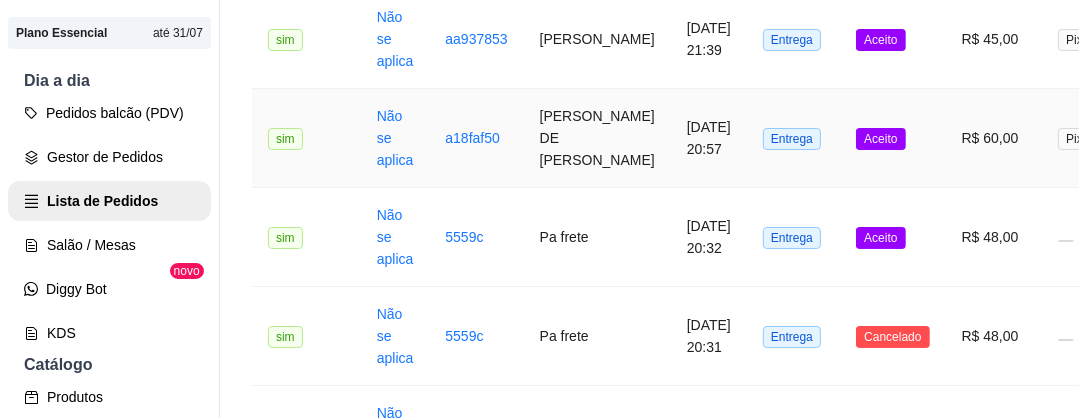 click on "[PERSON_NAME] DE [PERSON_NAME]" at bounding box center [597, 138] 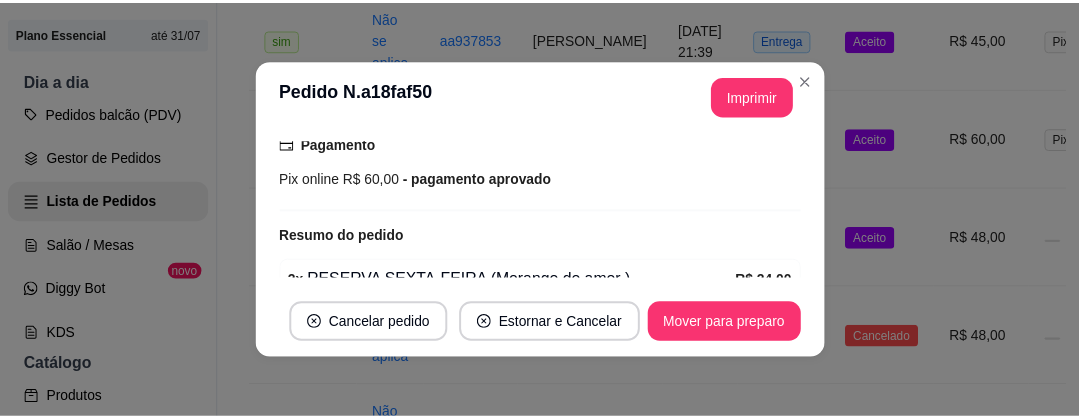 scroll, scrollTop: 560, scrollLeft: 0, axis: vertical 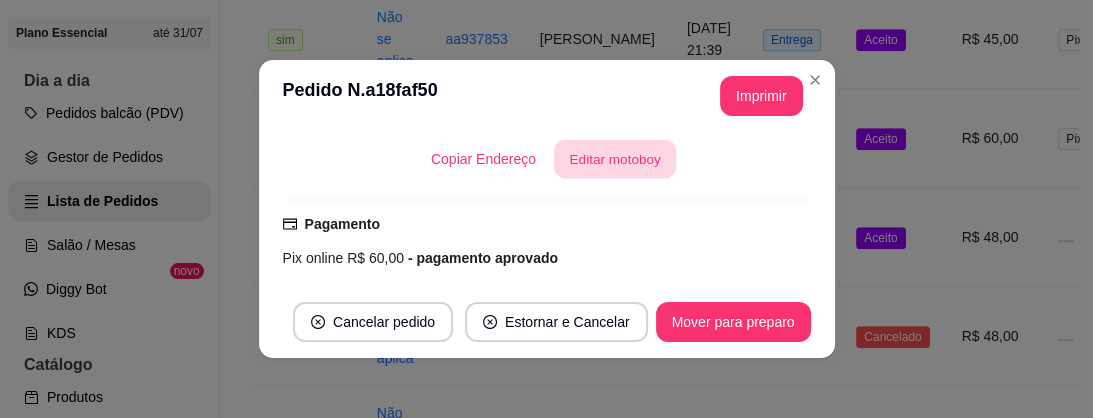 click on "Editar motoboy" at bounding box center [615, 159] 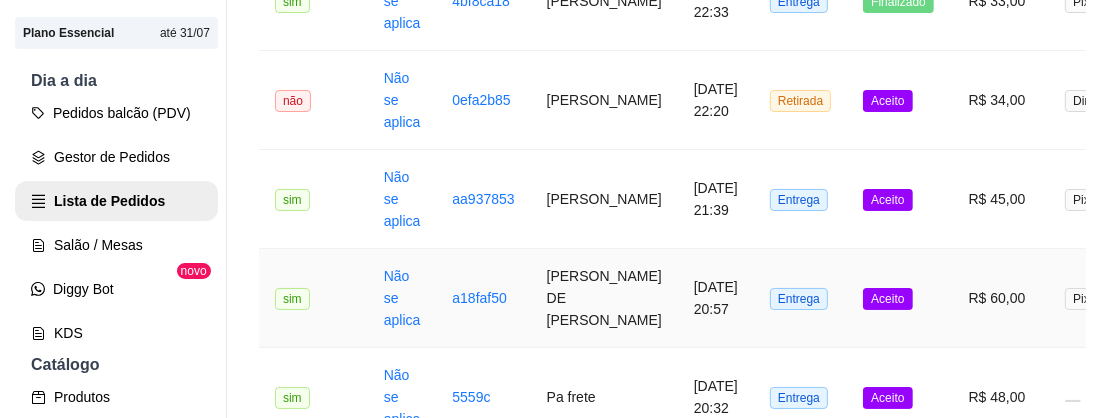 scroll, scrollTop: 800, scrollLeft: 0, axis: vertical 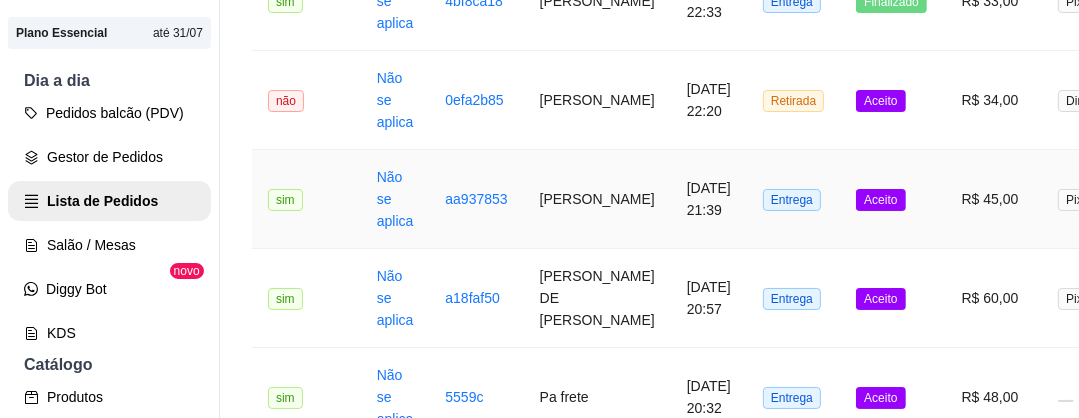 click on "[PERSON_NAME]" at bounding box center (597, 199) 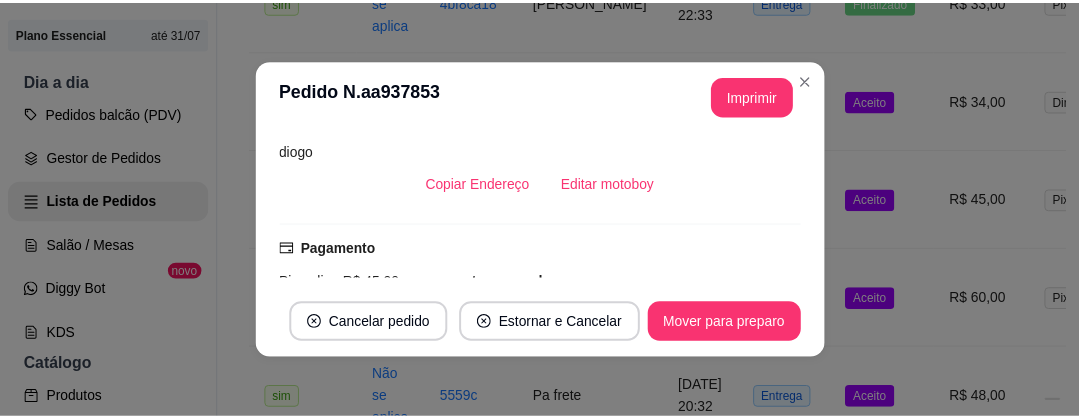 scroll, scrollTop: 480, scrollLeft: 0, axis: vertical 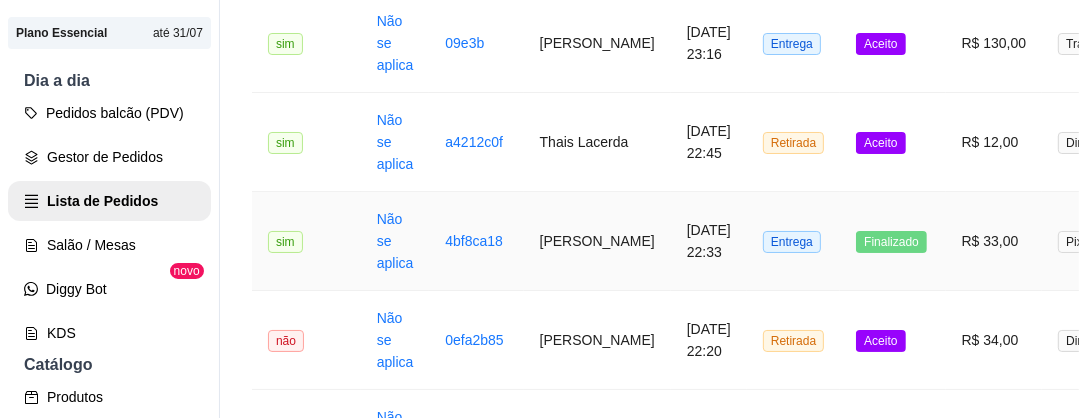 click on "[PERSON_NAME]" at bounding box center [597, 241] 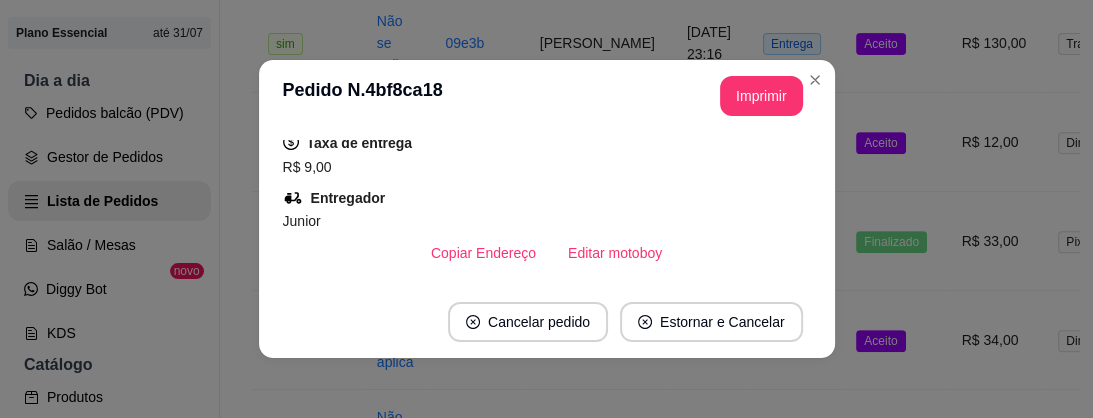 scroll, scrollTop: 400, scrollLeft: 0, axis: vertical 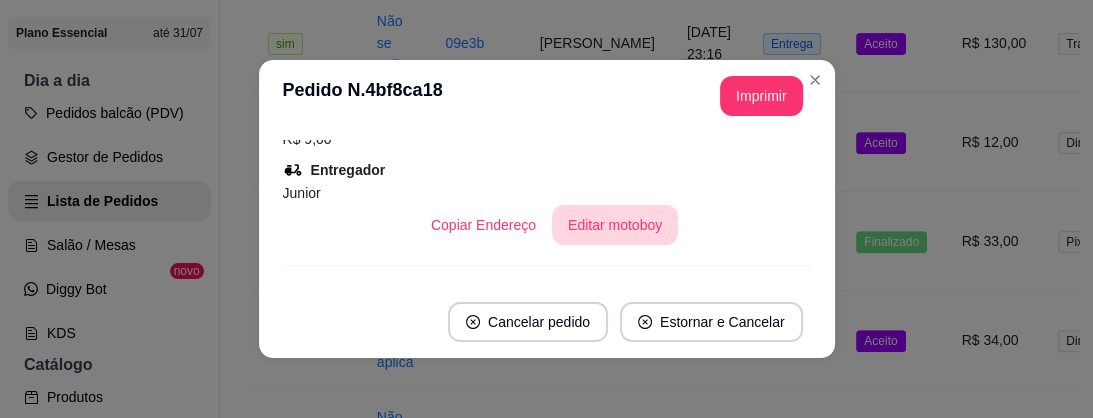 click on "Editar motoboy" at bounding box center [615, 225] 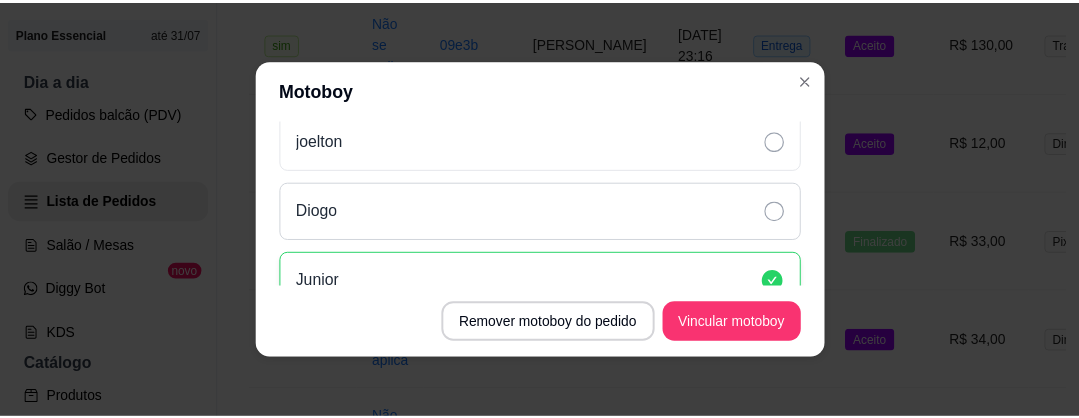 scroll, scrollTop: 160, scrollLeft: 0, axis: vertical 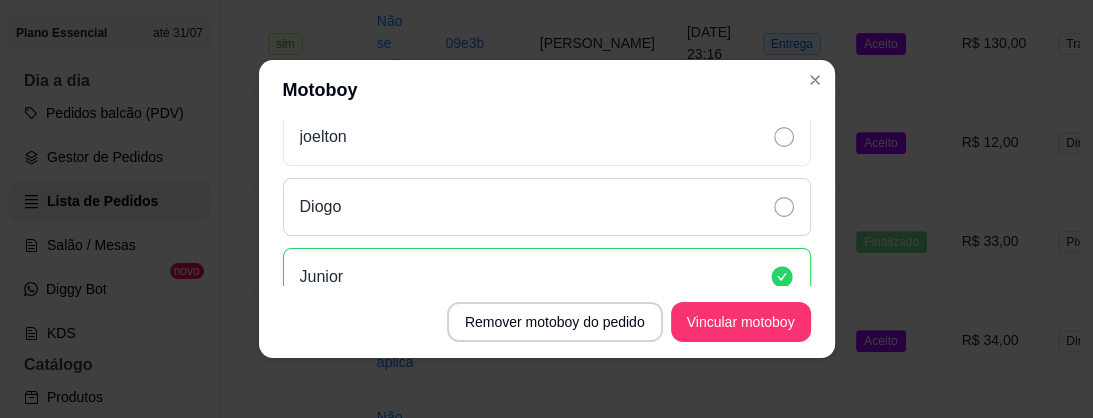 click on "Diogo" at bounding box center [547, 207] 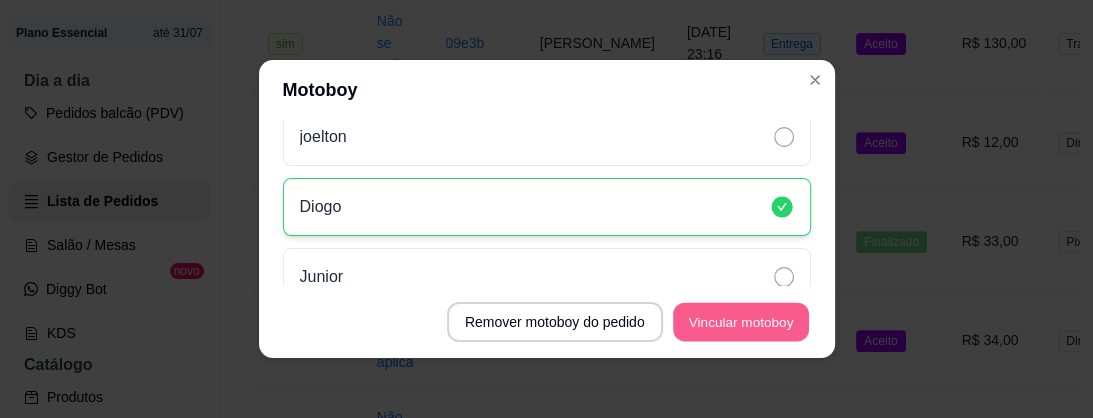 click on "Vincular motoboy" at bounding box center [741, 322] 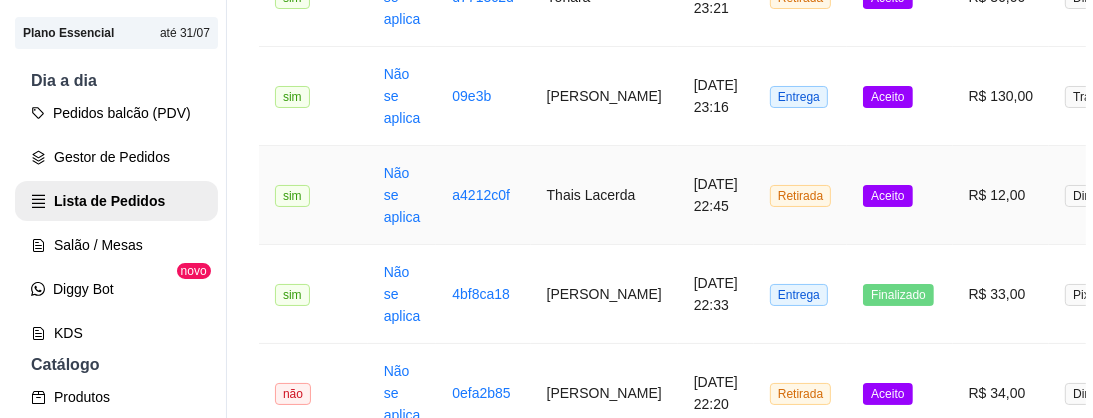 scroll, scrollTop: 480, scrollLeft: 0, axis: vertical 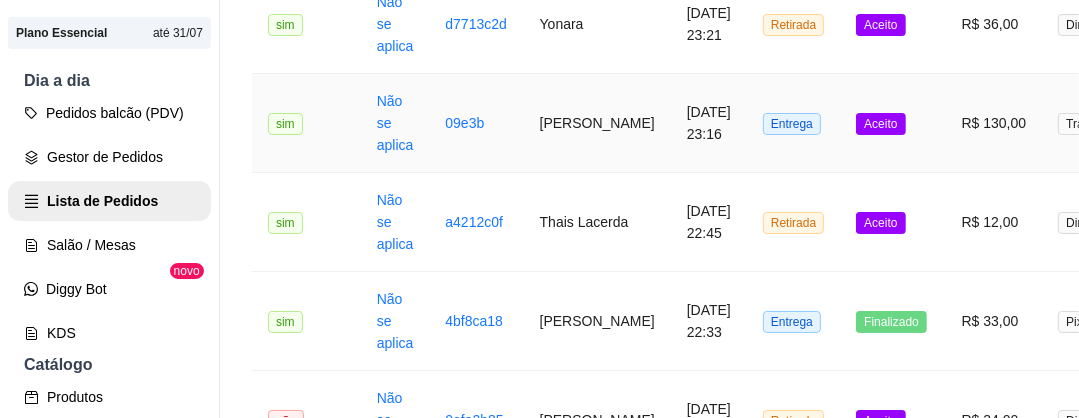 click on "[PERSON_NAME]" at bounding box center [597, 123] 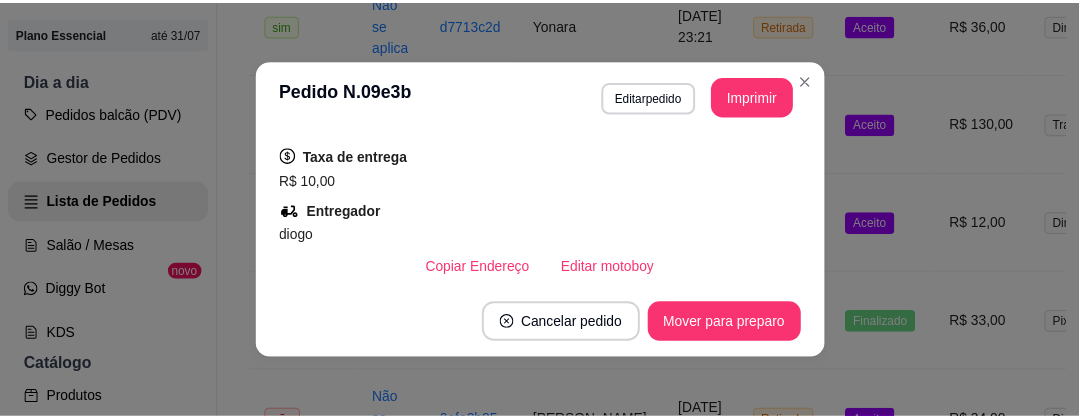 scroll, scrollTop: 400, scrollLeft: 0, axis: vertical 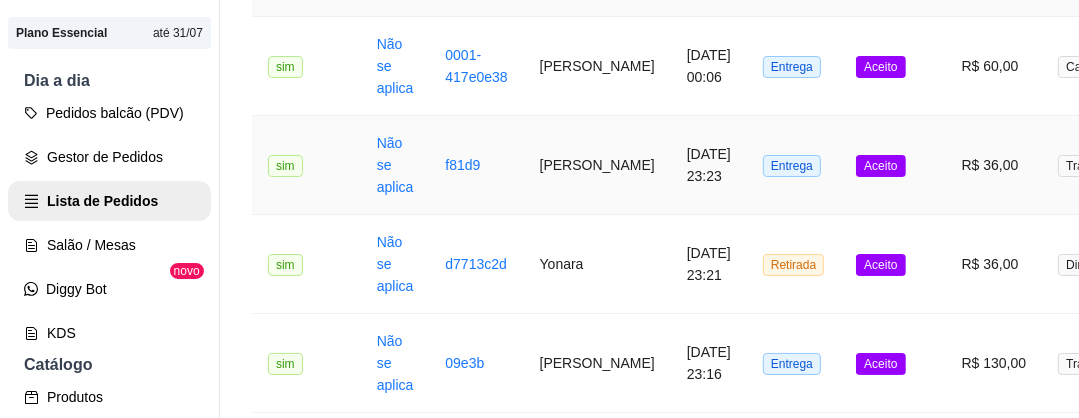 click on "[PERSON_NAME]" at bounding box center [597, 165] 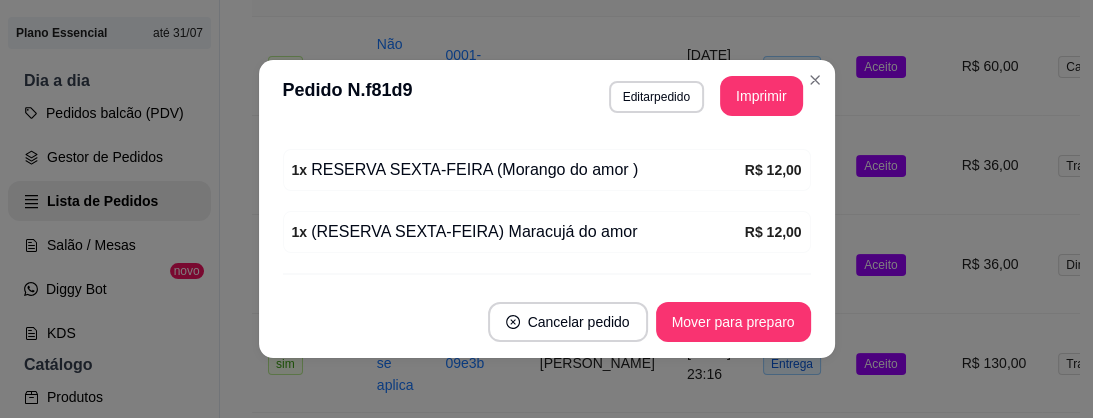 scroll, scrollTop: 637, scrollLeft: 0, axis: vertical 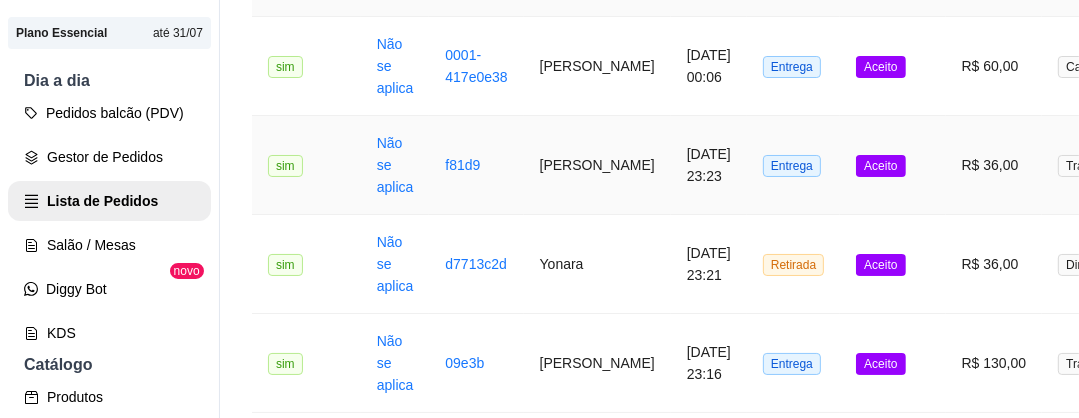 click on "[PERSON_NAME]" at bounding box center [597, 165] 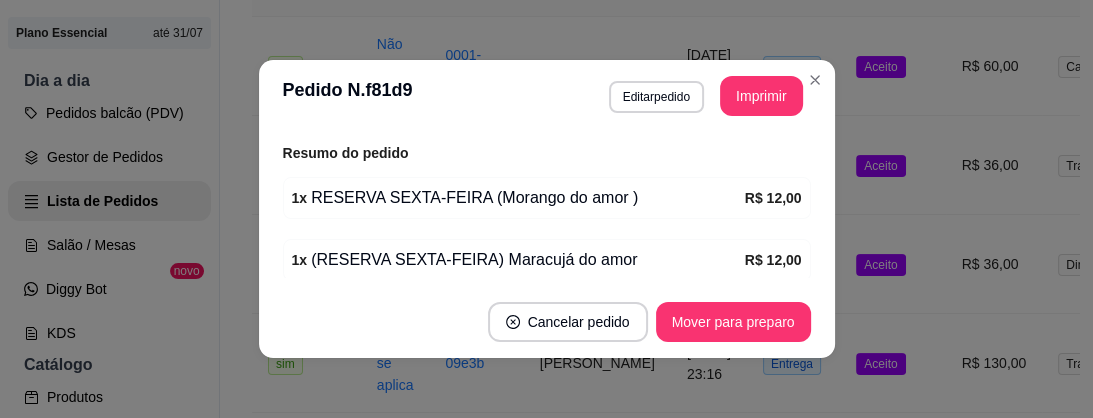 scroll, scrollTop: 400, scrollLeft: 0, axis: vertical 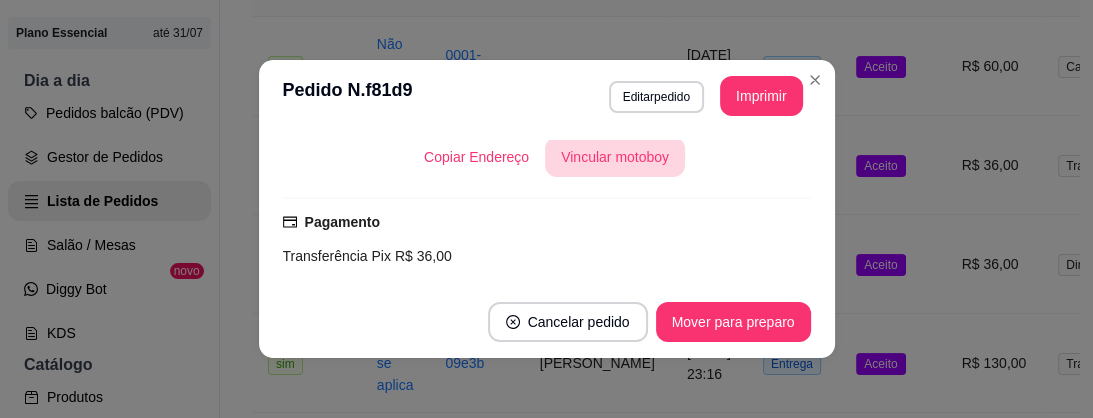 click on "Vincular motoboy" at bounding box center [615, 157] 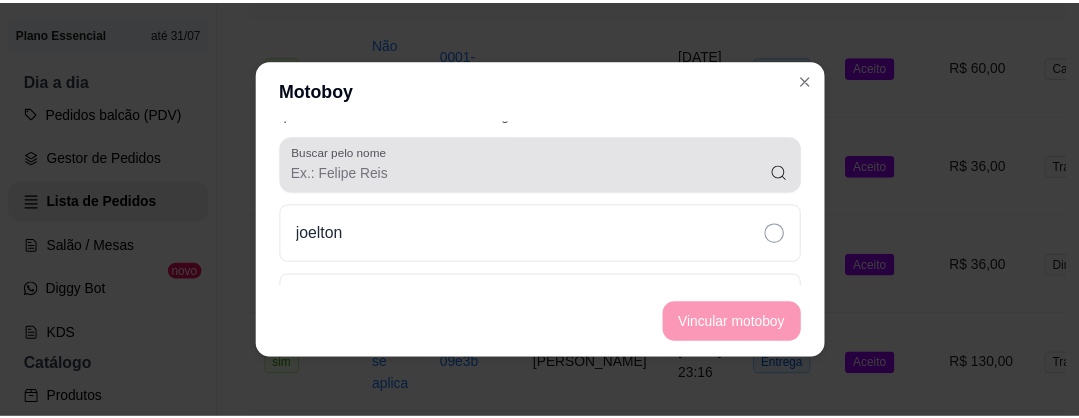 scroll, scrollTop: 160, scrollLeft: 0, axis: vertical 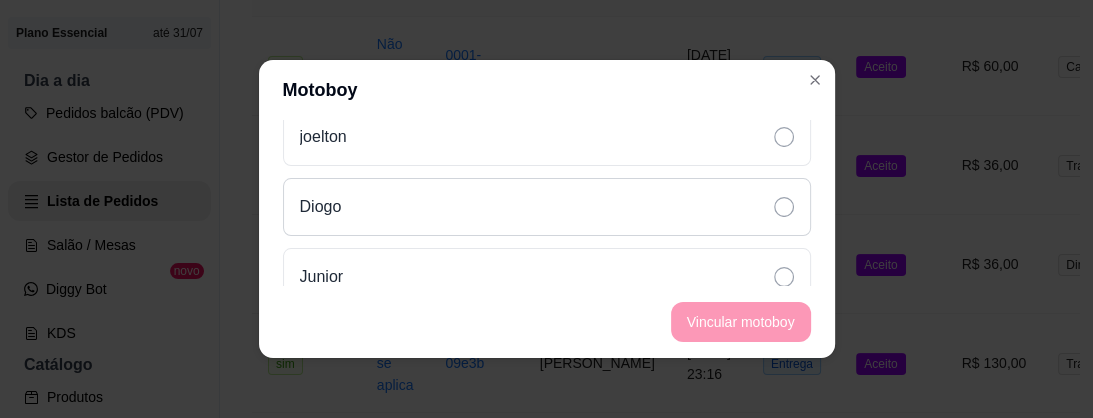 click on "Diogo" at bounding box center [547, 207] 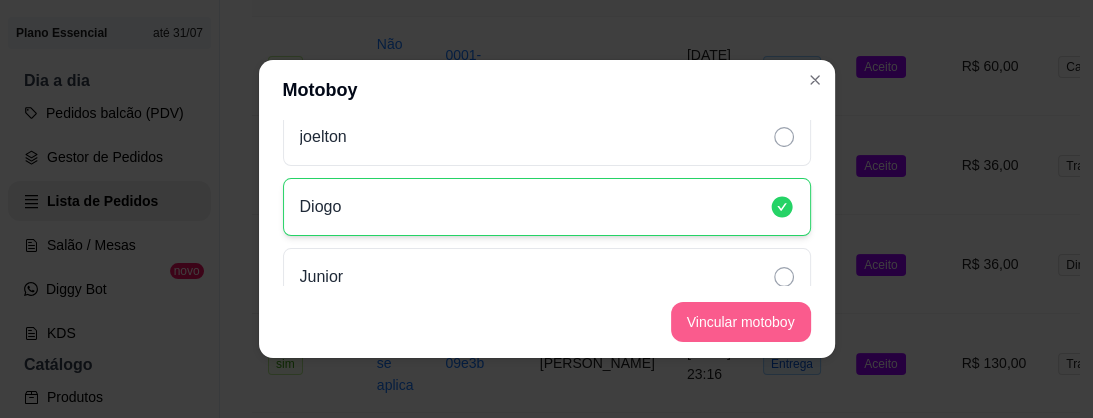 click on "Vincular motoboy" at bounding box center (741, 322) 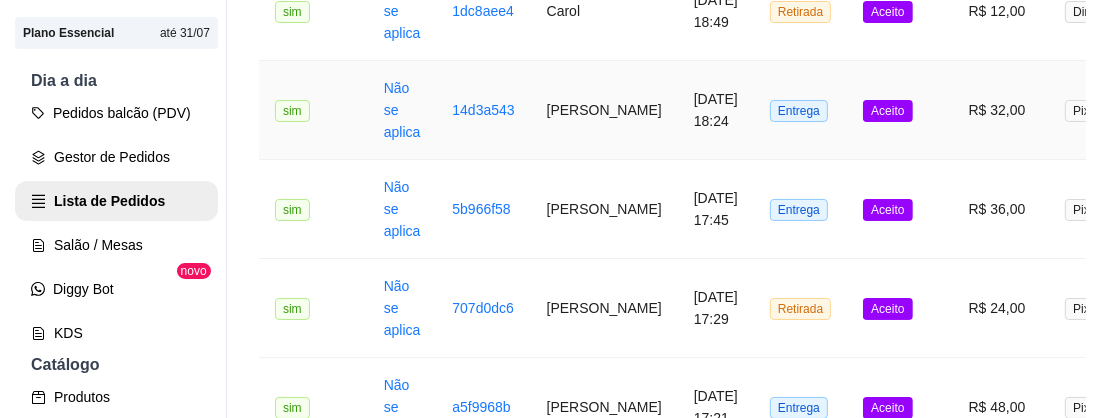 scroll, scrollTop: 2080, scrollLeft: 0, axis: vertical 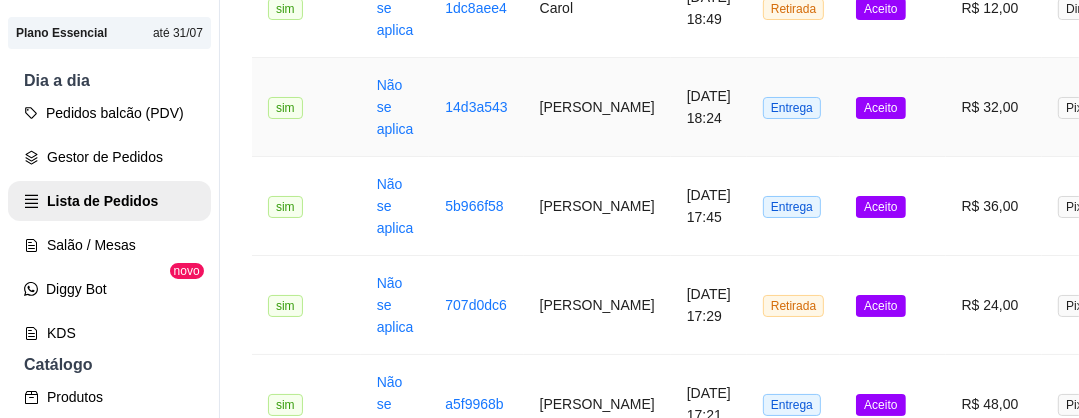 click on "14d3a543" at bounding box center (476, 107) 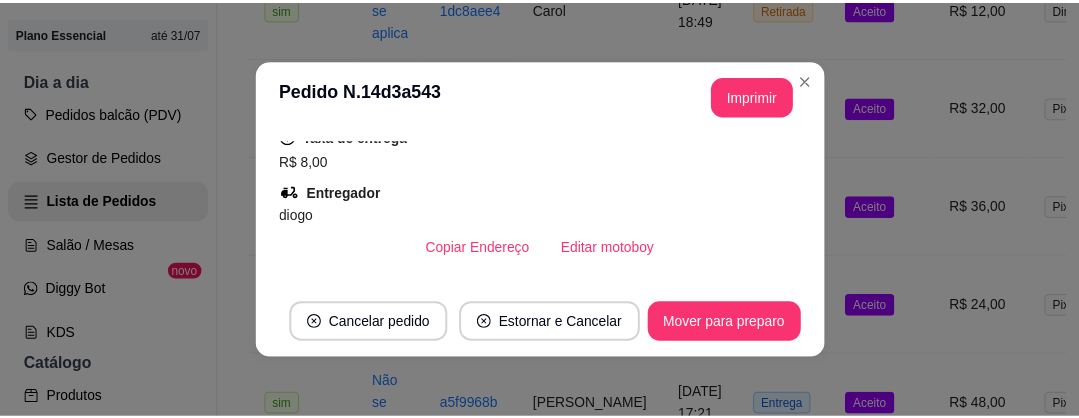 scroll, scrollTop: 400, scrollLeft: 0, axis: vertical 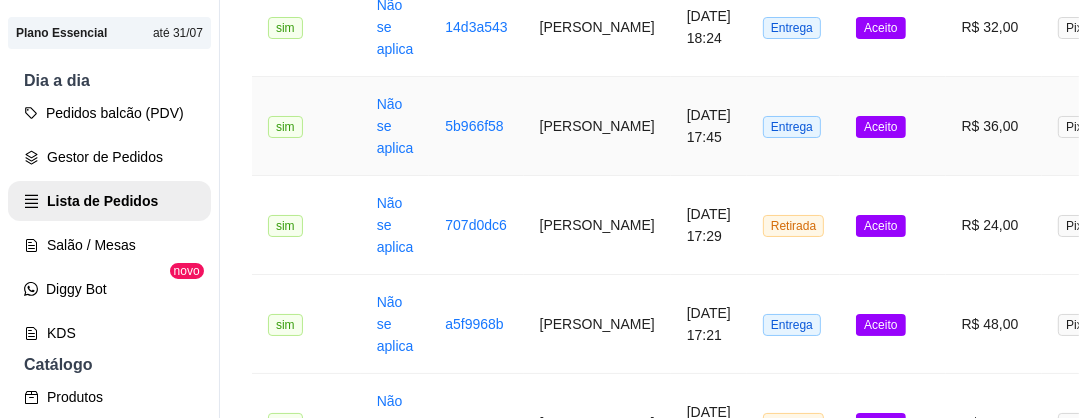 click on "[PERSON_NAME]" at bounding box center (597, 126) 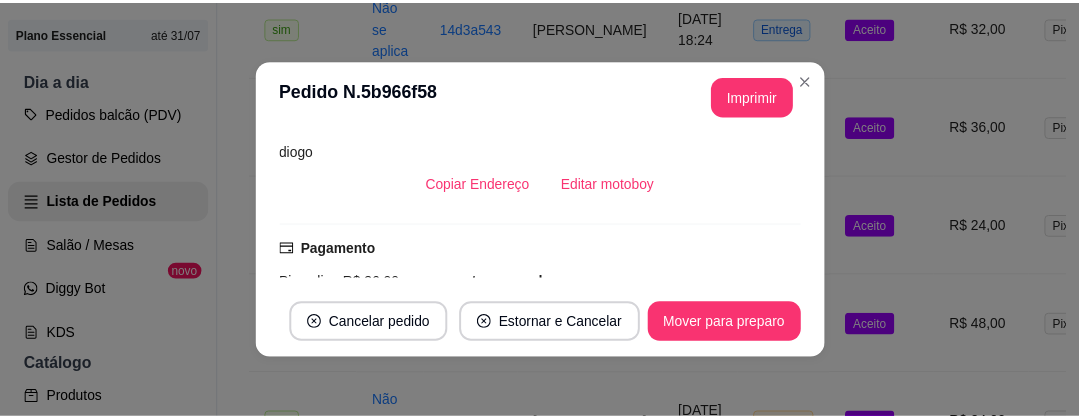 scroll, scrollTop: 480, scrollLeft: 0, axis: vertical 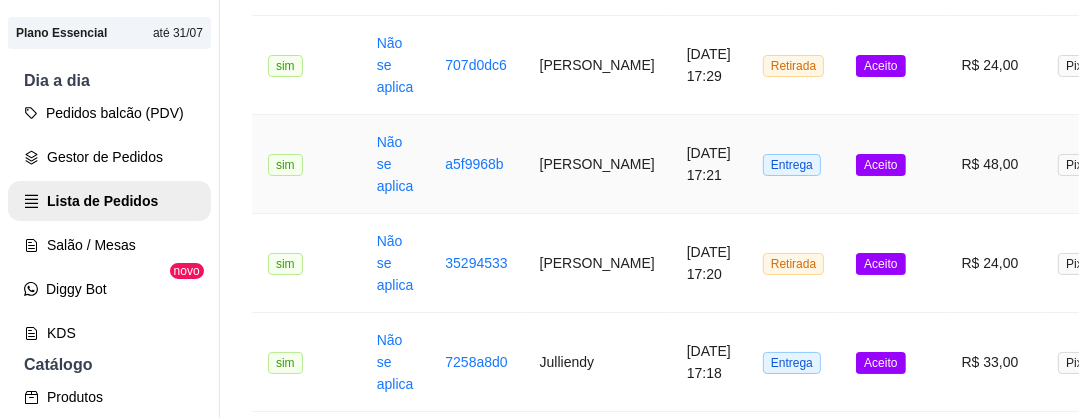 click on "[PERSON_NAME]" at bounding box center (597, 164) 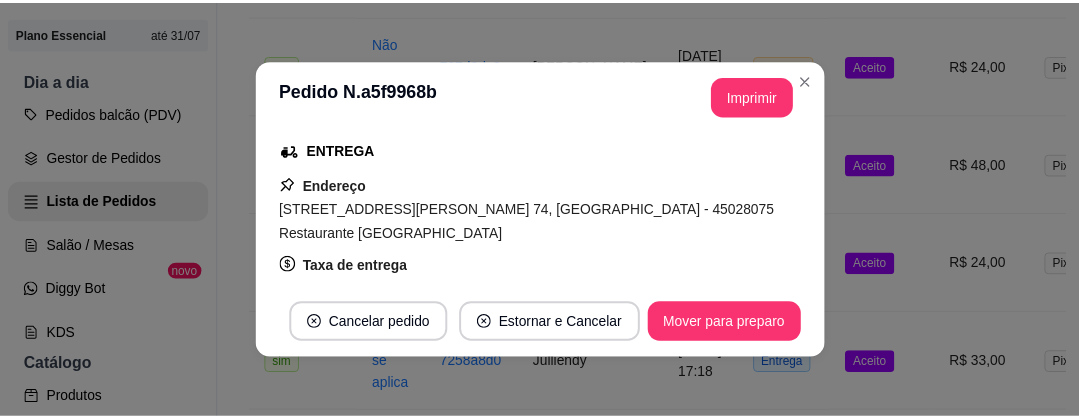 scroll, scrollTop: 400, scrollLeft: 0, axis: vertical 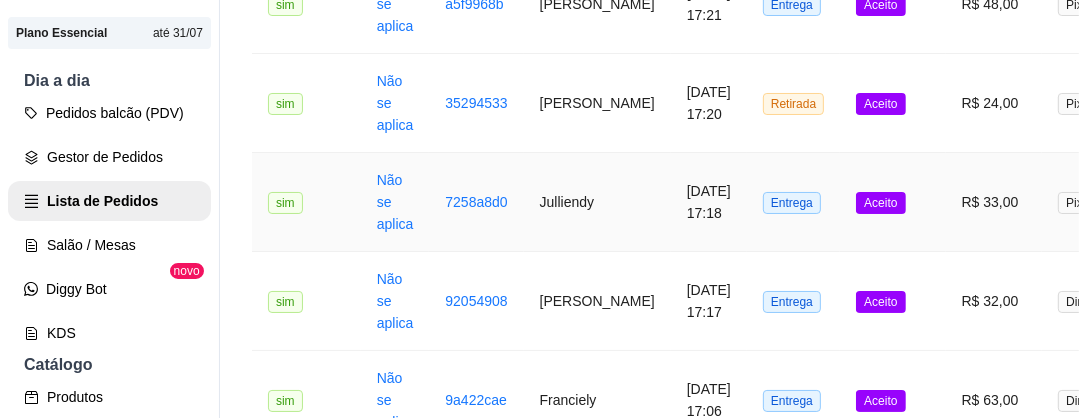 click on "Julliendy" at bounding box center [597, 202] 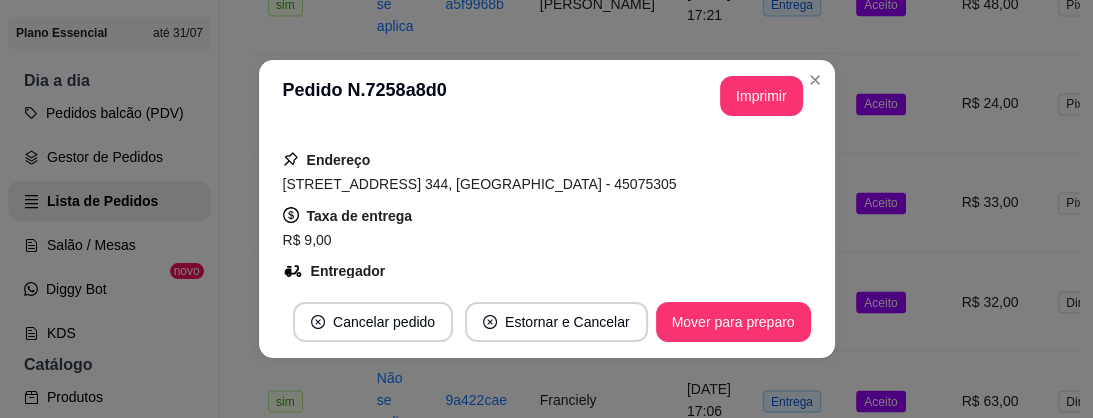 scroll, scrollTop: 400, scrollLeft: 0, axis: vertical 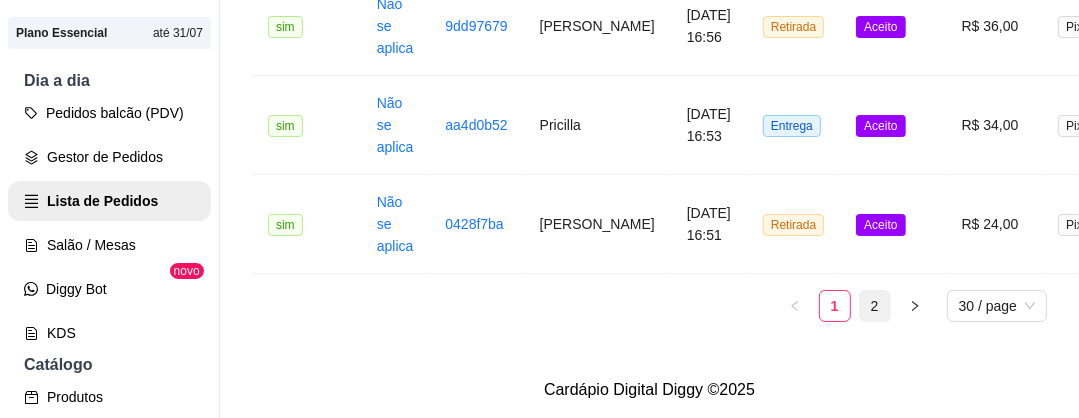 click on "2" at bounding box center (875, 306) 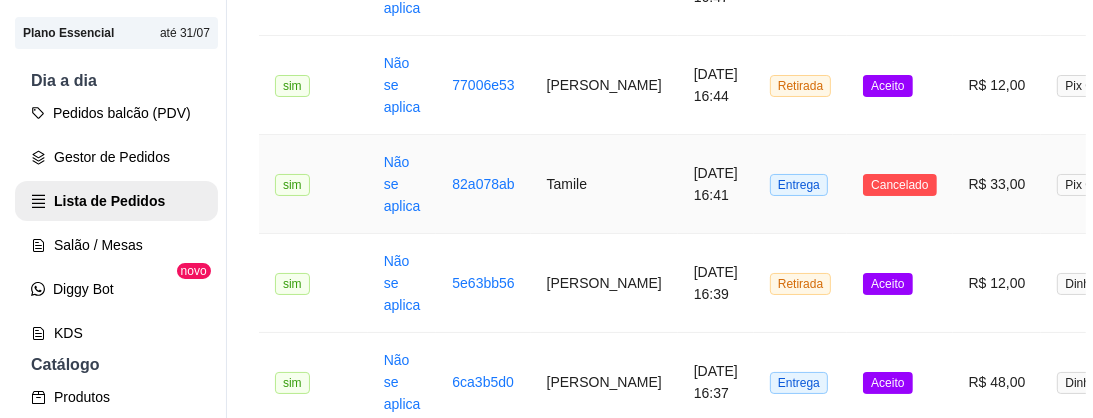 scroll, scrollTop: 391, scrollLeft: 0, axis: vertical 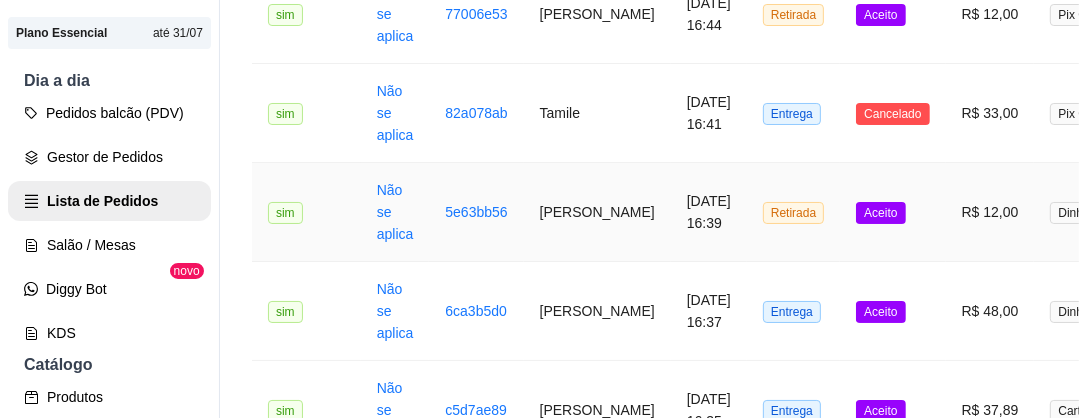 click on "[PERSON_NAME]" at bounding box center [597, 212] 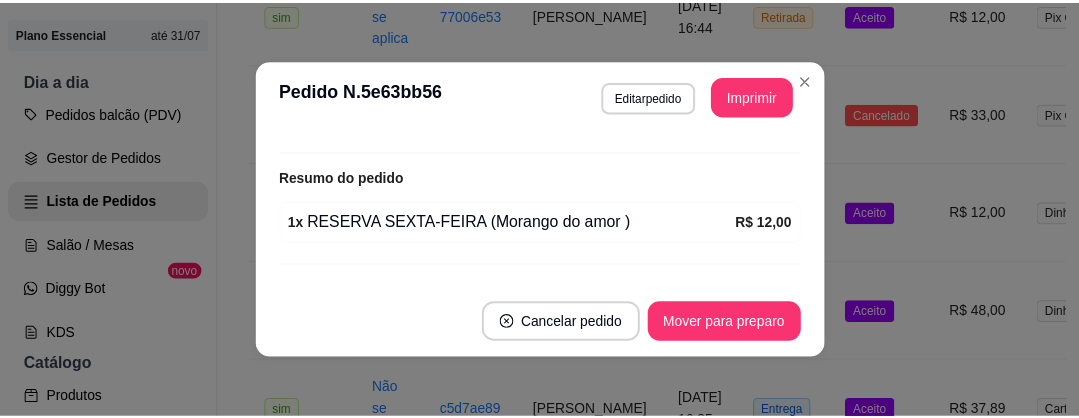 scroll, scrollTop: 480, scrollLeft: 0, axis: vertical 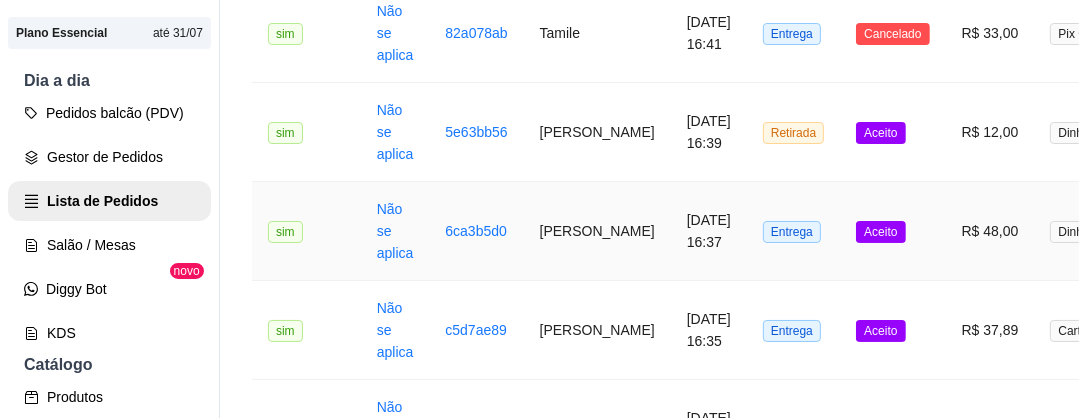 click on "[PERSON_NAME]" at bounding box center [597, 231] 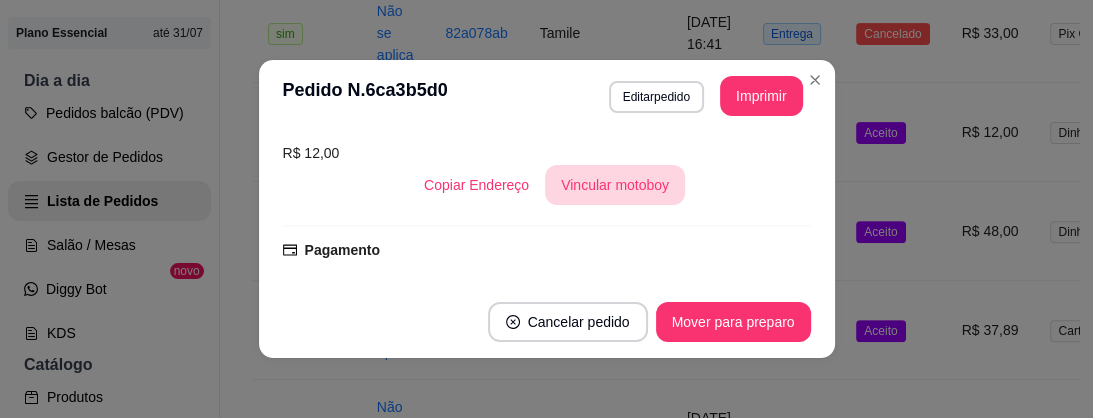 scroll, scrollTop: 480, scrollLeft: 0, axis: vertical 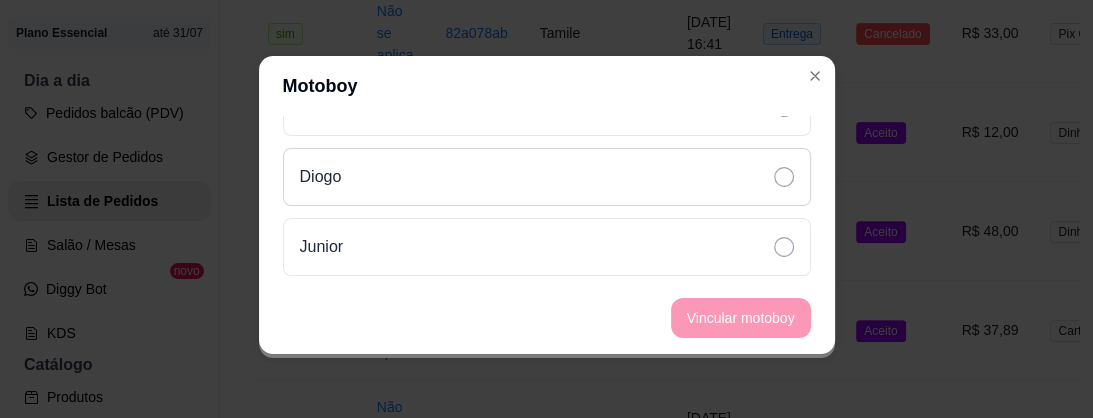 click on "Diogo" at bounding box center [547, 177] 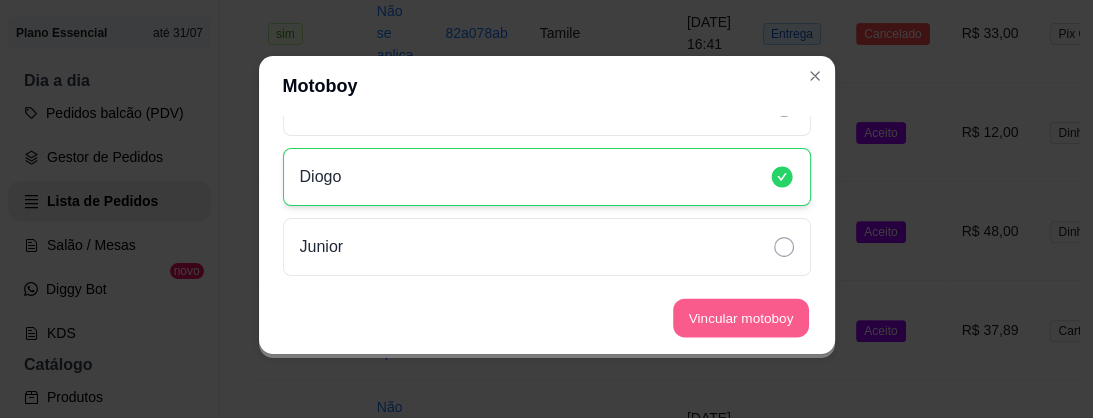click on "Vincular motoboy" at bounding box center (741, 318) 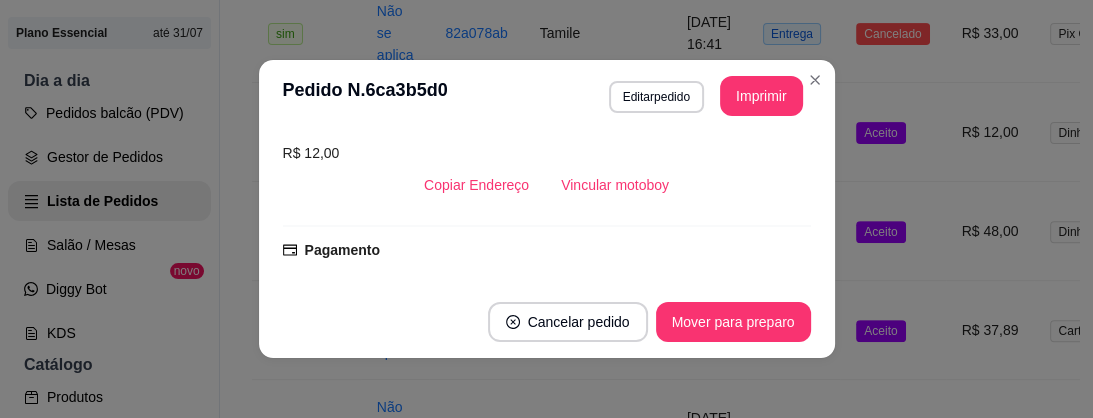 click on "**********" at bounding box center (547, 96) 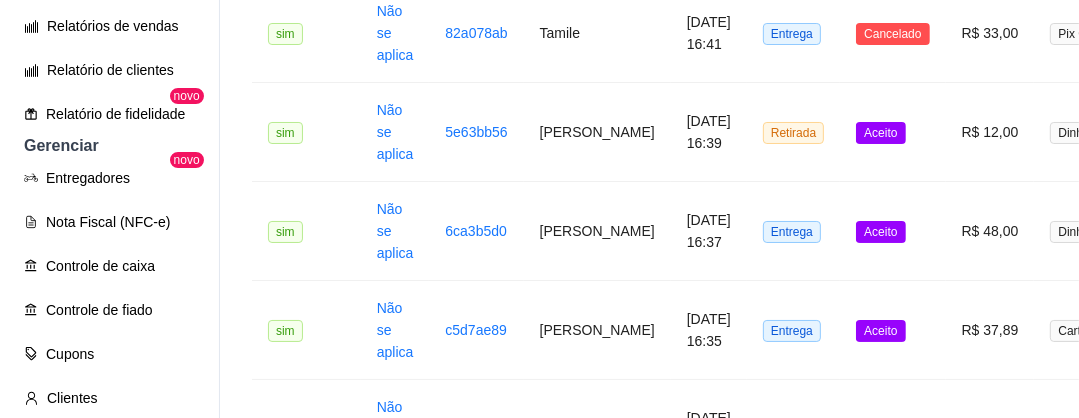 scroll, scrollTop: 653, scrollLeft: 0, axis: vertical 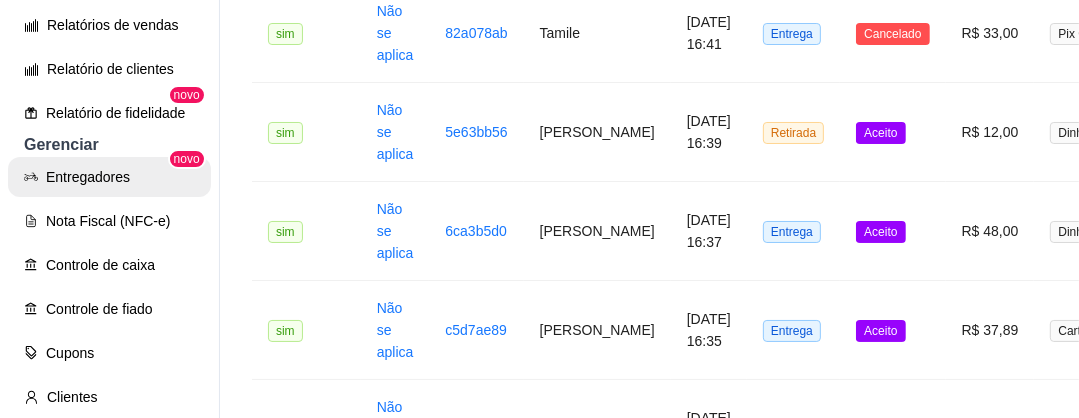 click on "Entregadores" at bounding box center [109, 177] 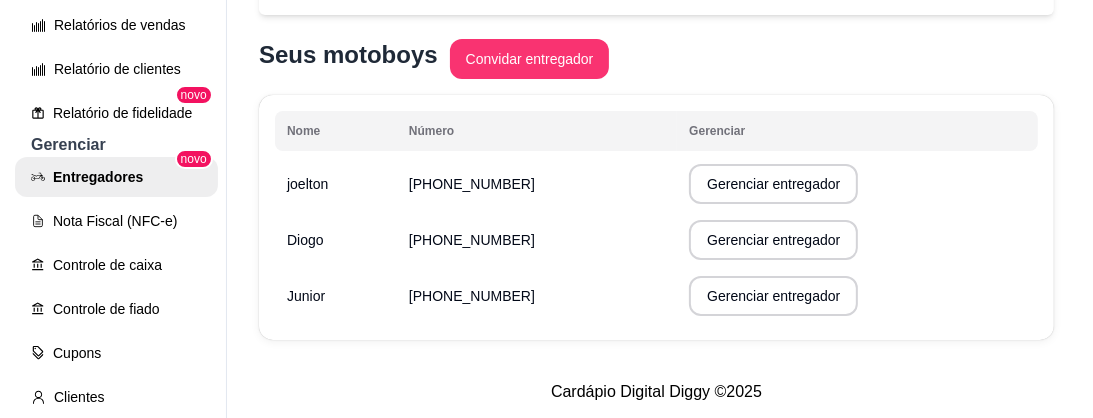 scroll, scrollTop: 588, scrollLeft: 0, axis: vertical 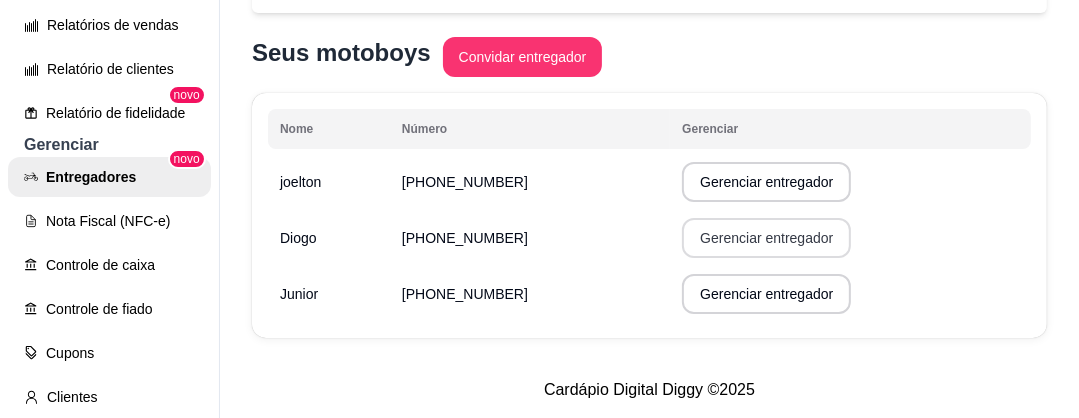 click on "Gerenciar entregador" at bounding box center [766, 238] 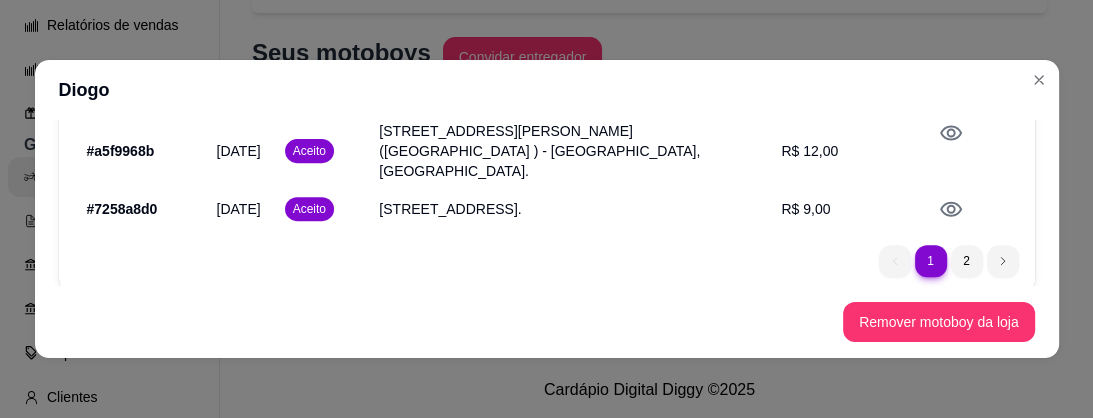 scroll, scrollTop: 698, scrollLeft: 0, axis: vertical 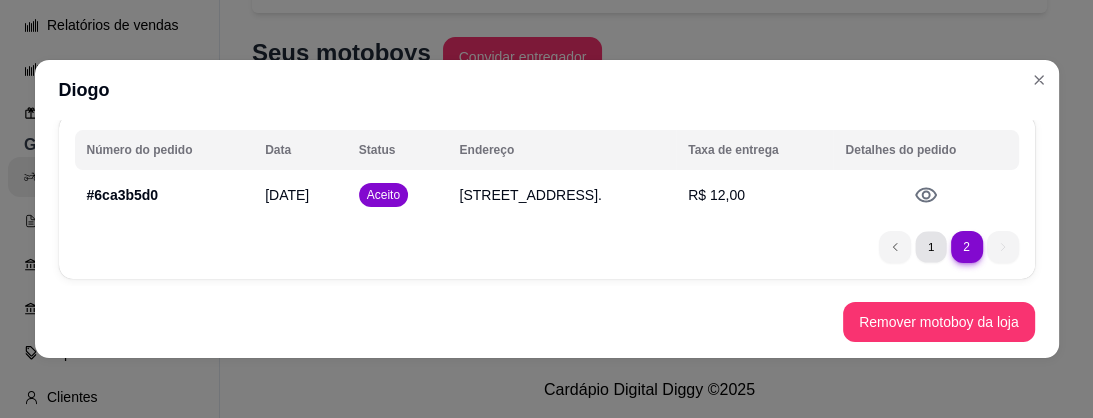 click on "1" at bounding box center [930, 246] 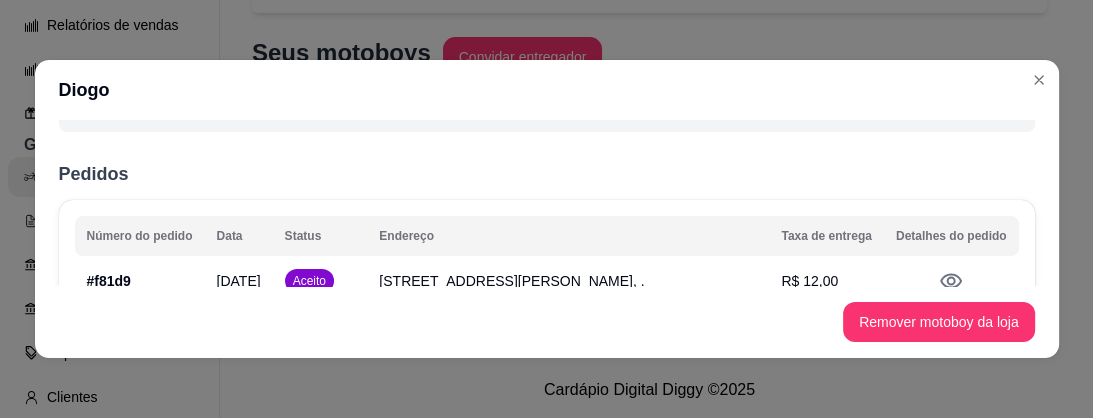 scroll, scrollTop: 160, scrollLeft: 0, axis: vertical 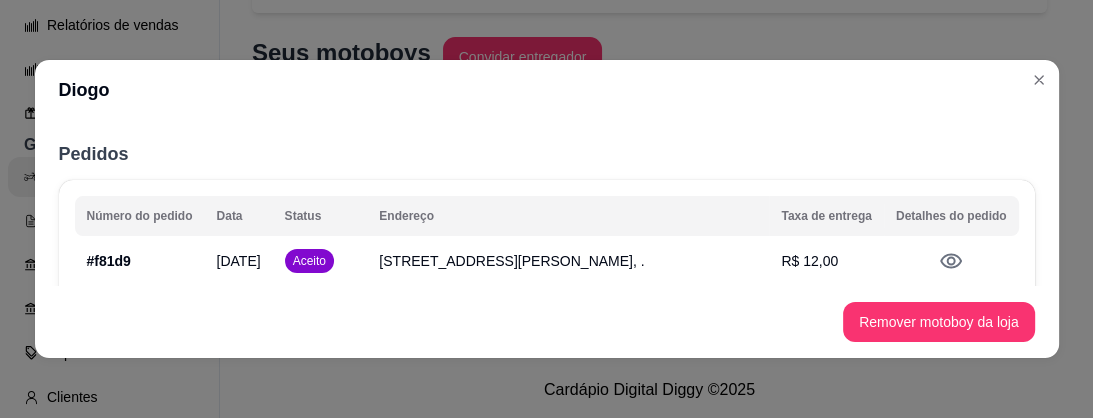 click on "[STREET_ADDRESS][PERSON_NAME], ." at bounding box center [511, 261] 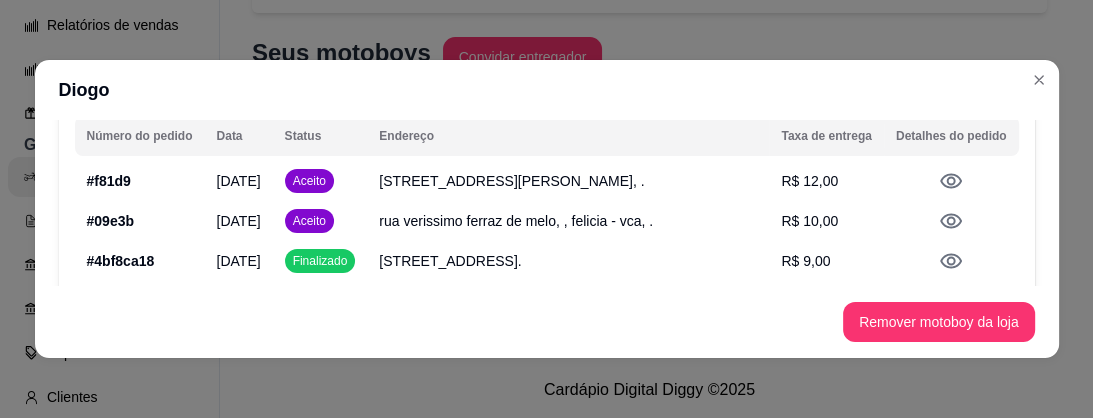 click 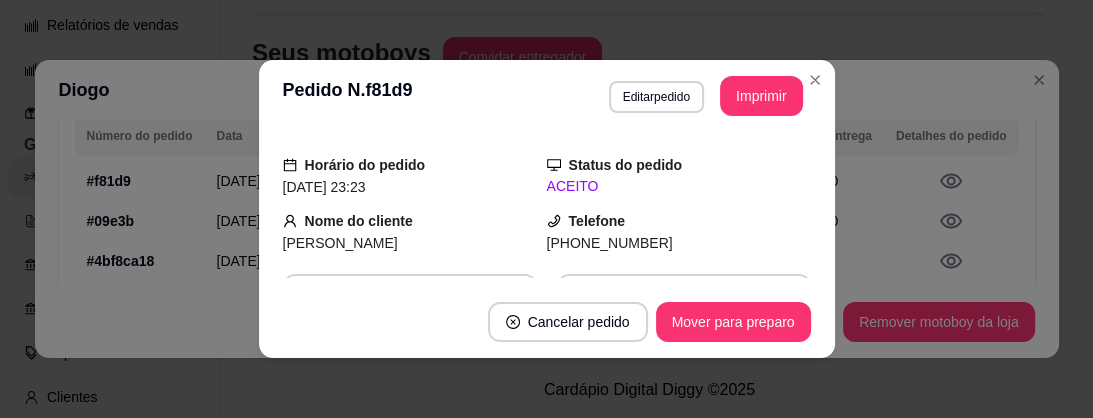 scroll, scrollTop: 80, scrollLeft: 0, axis: vertical 